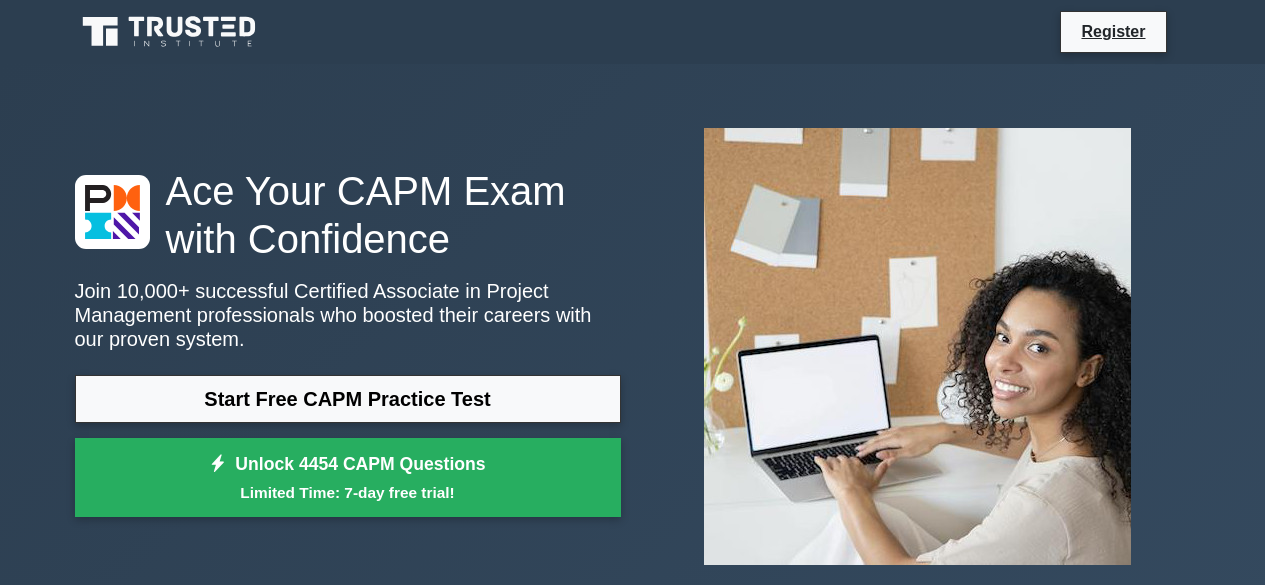 scroll, scrollTop: 147, scrollLeft: 0, axis: vertical 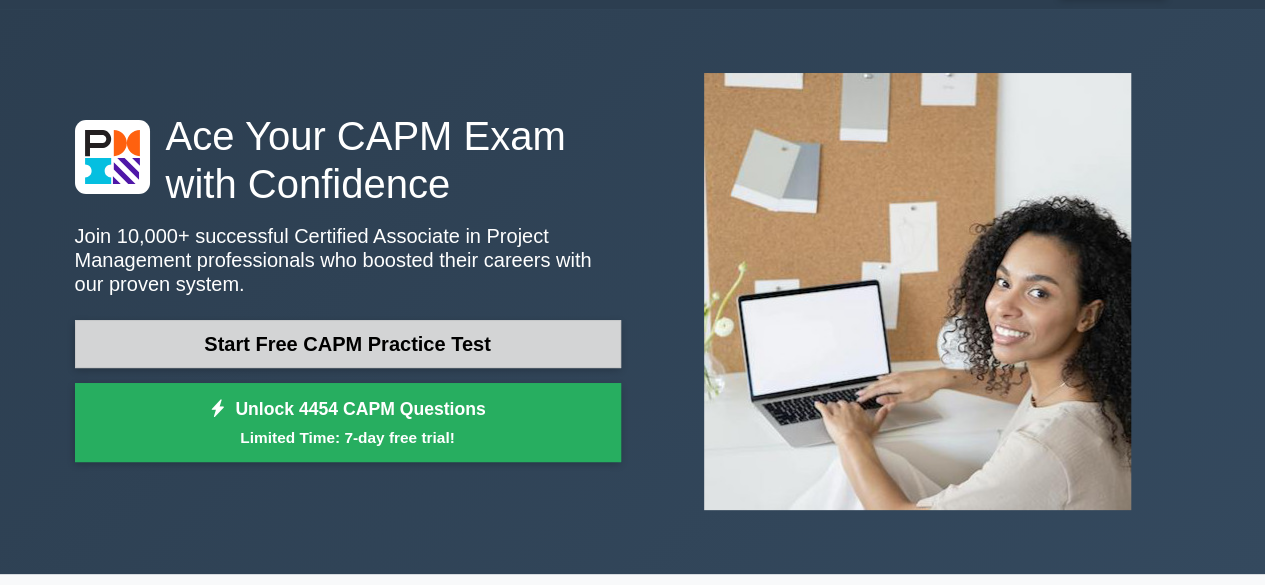 click on "Start Free CAPM Practice Test" at bounding box center (348, 344) 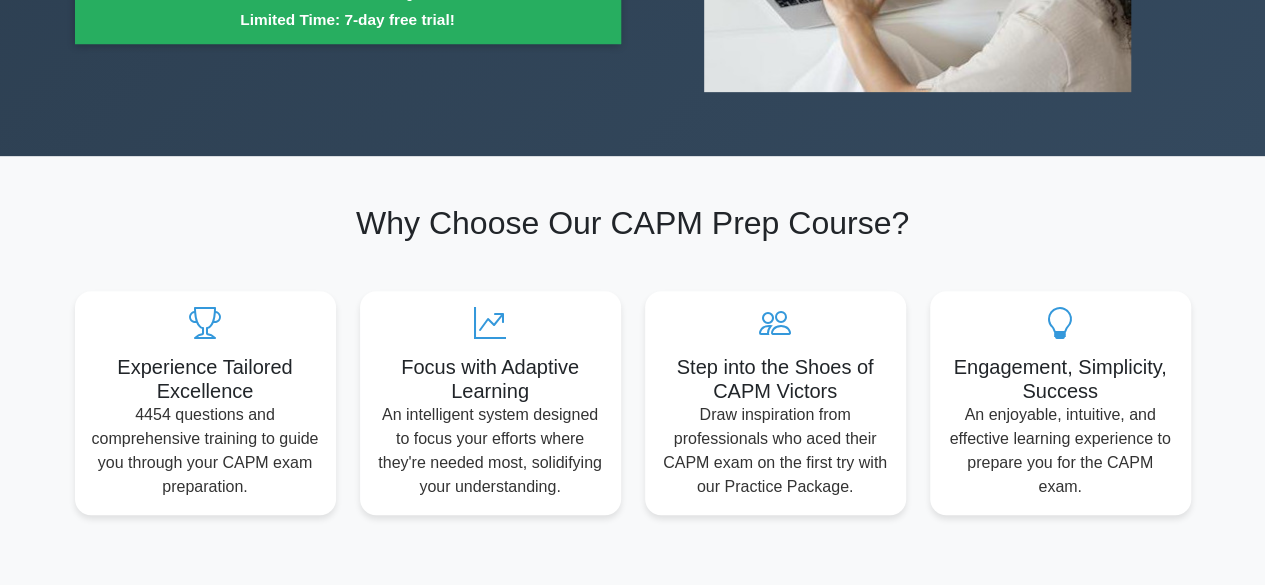 scroll, scrollTop: 0, scrollLeft: 0, axis: both 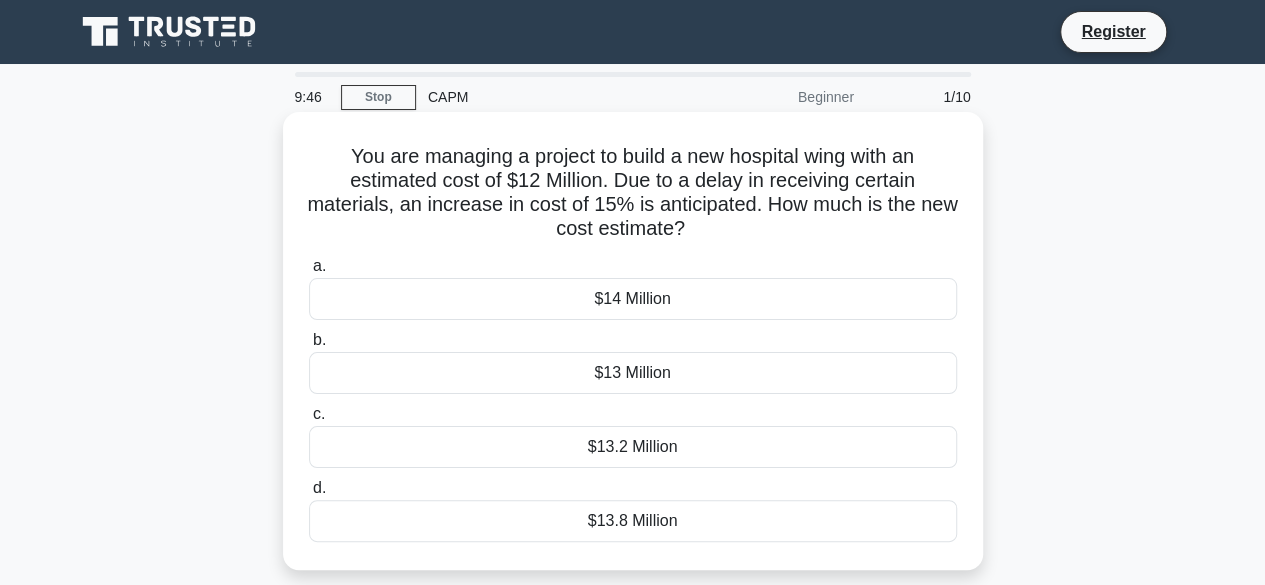 drag, startPoint x: 534, startPoint y: 157, endPoint x: 884, endPoint y: 223, distance: 356.1685 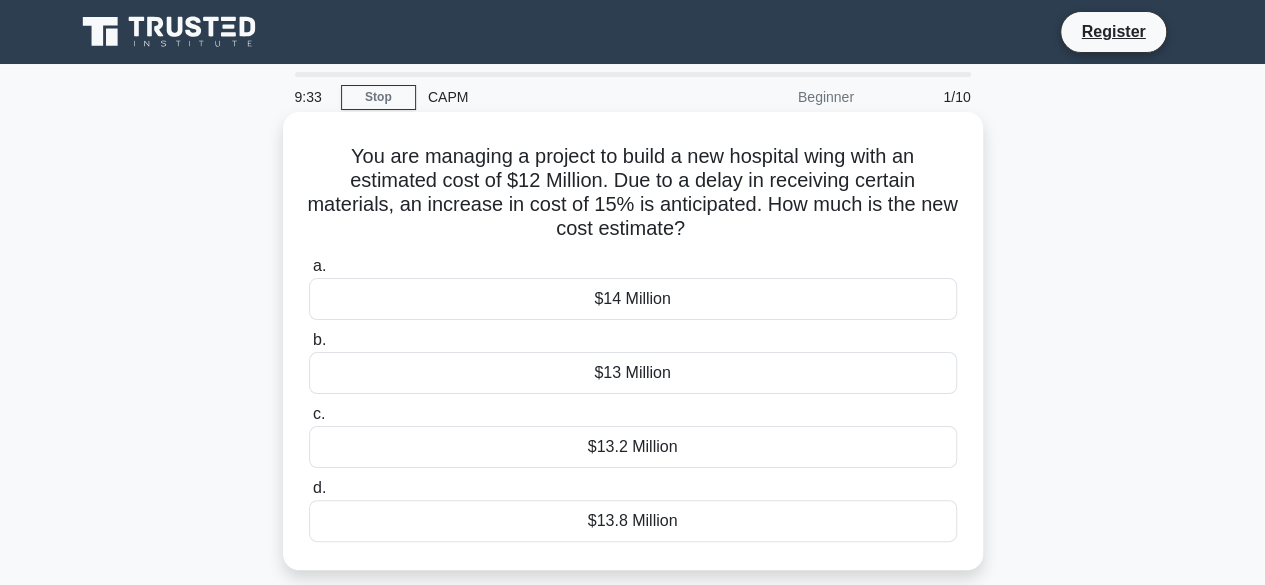 click on "$13.8 Million" at bounding box center [633, 521] 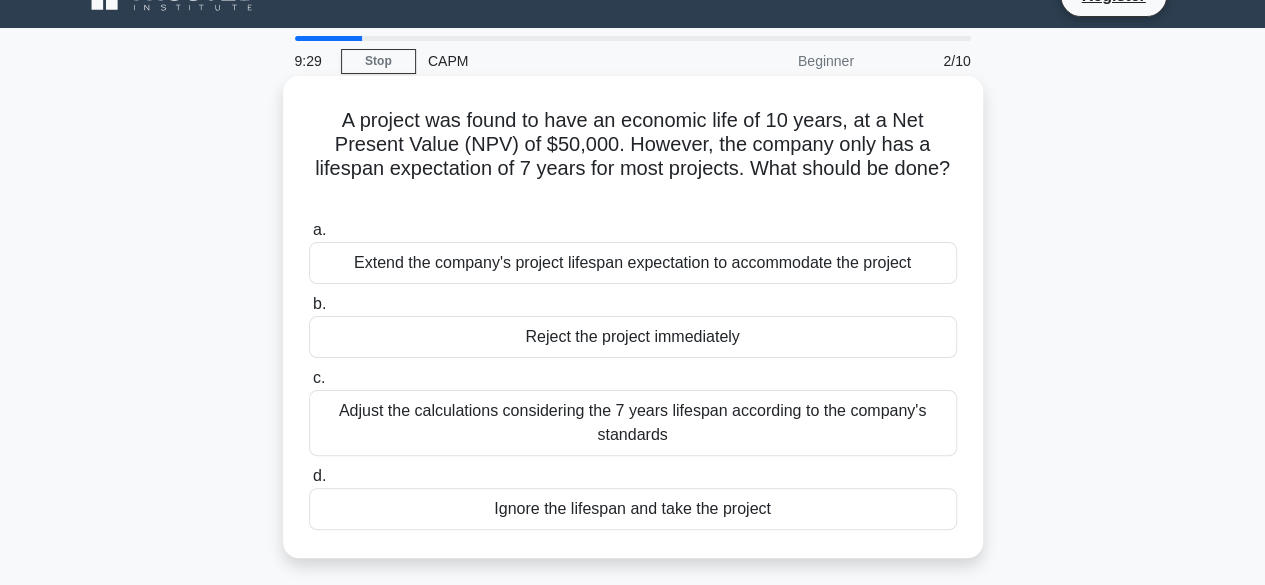 scroll, scrollTop: 45, scrollLeft: 0, axis: vertical 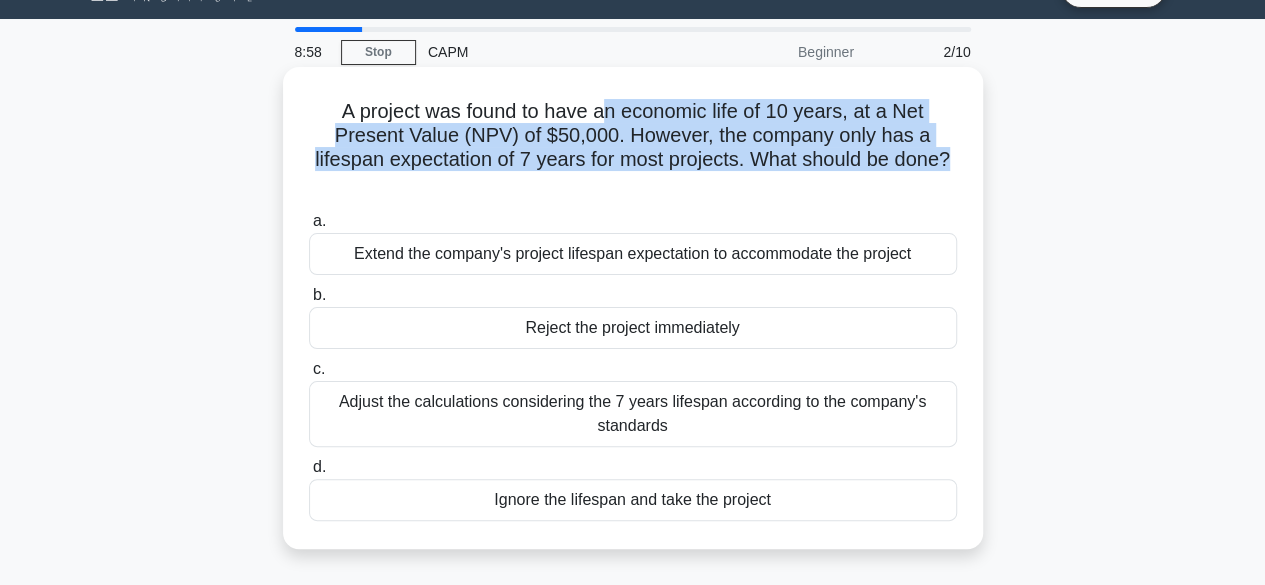 drag, startPoint x: 602, startPoint y: 109, endPoint x: 964, endPoint y: 161, distance: 365.71573 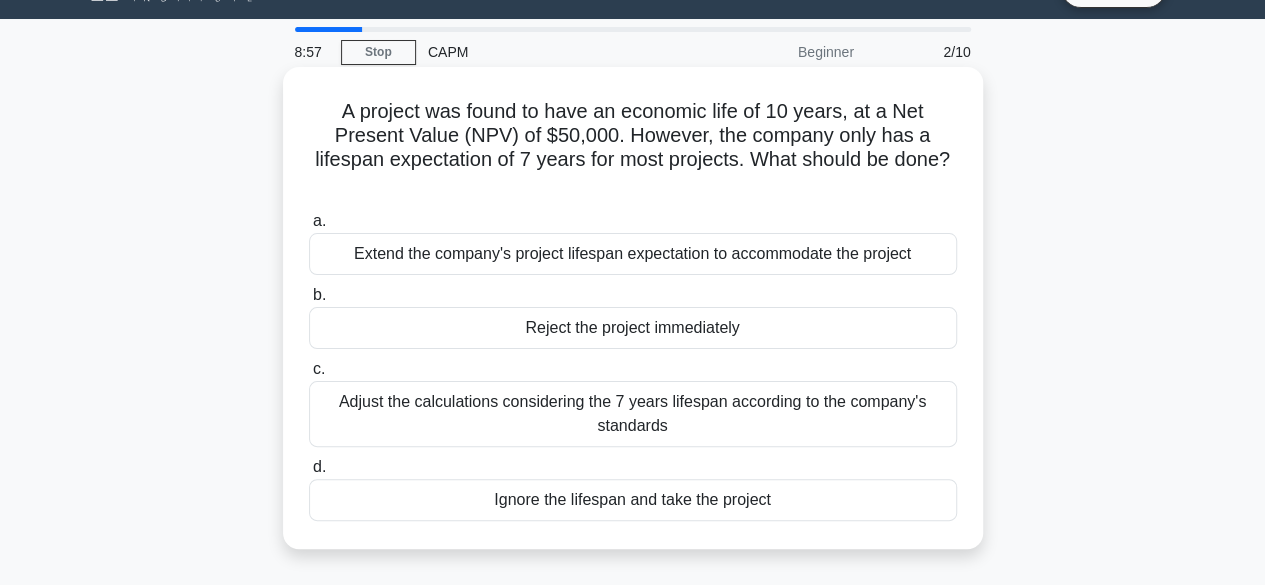 click on "A project was found to have an economic life of 10 years, at a Net Present Value (NPV) of $50,000. However, the company only has a lifespan expectation of 7 years for most projects. What should be done?
.spinner_0XTQ{transform-origin:center;animation:spinner_y6GP .75s linear infinite}@keyframes spinner_y6GP{100%{transform:rotate(360deg)}}" at bounding box center (633, 148) 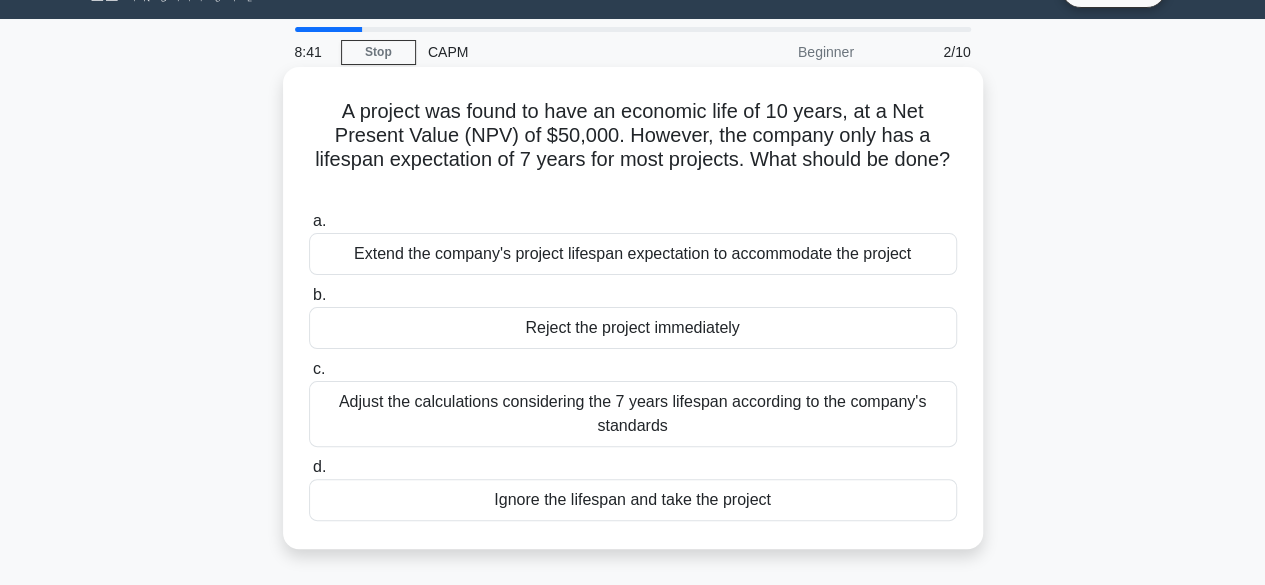 click on "Adjust the calculations considering the 7 years lifespan according to the company's standards" at bounding box center (633, 414) 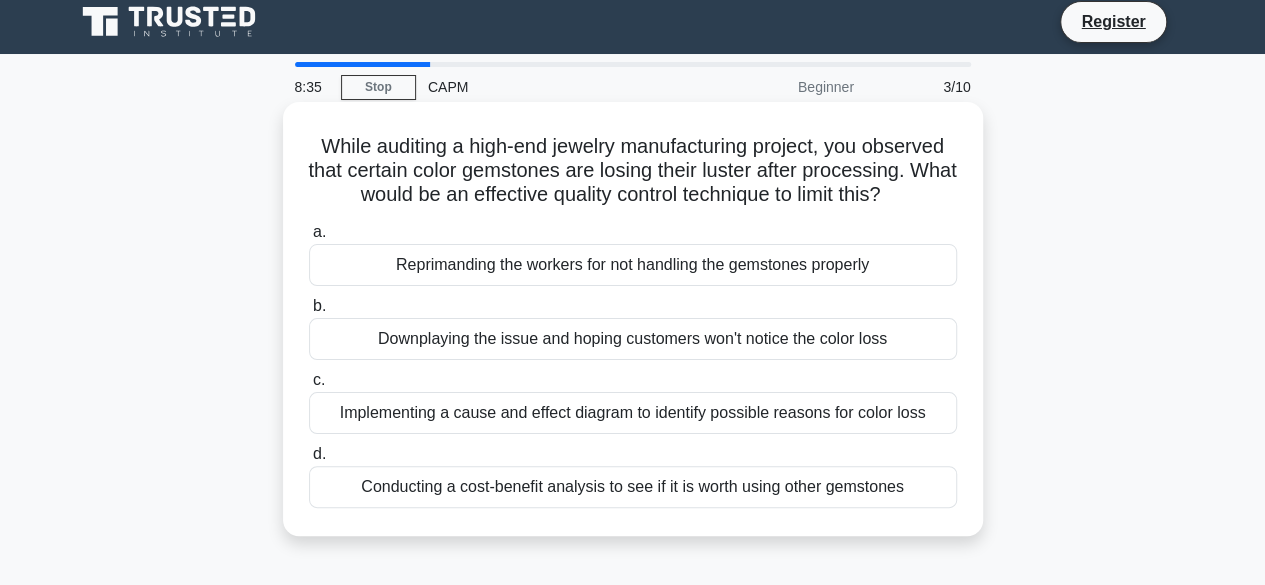 scroll, scrollTop: 0, scrollLeft: 0, axis: both 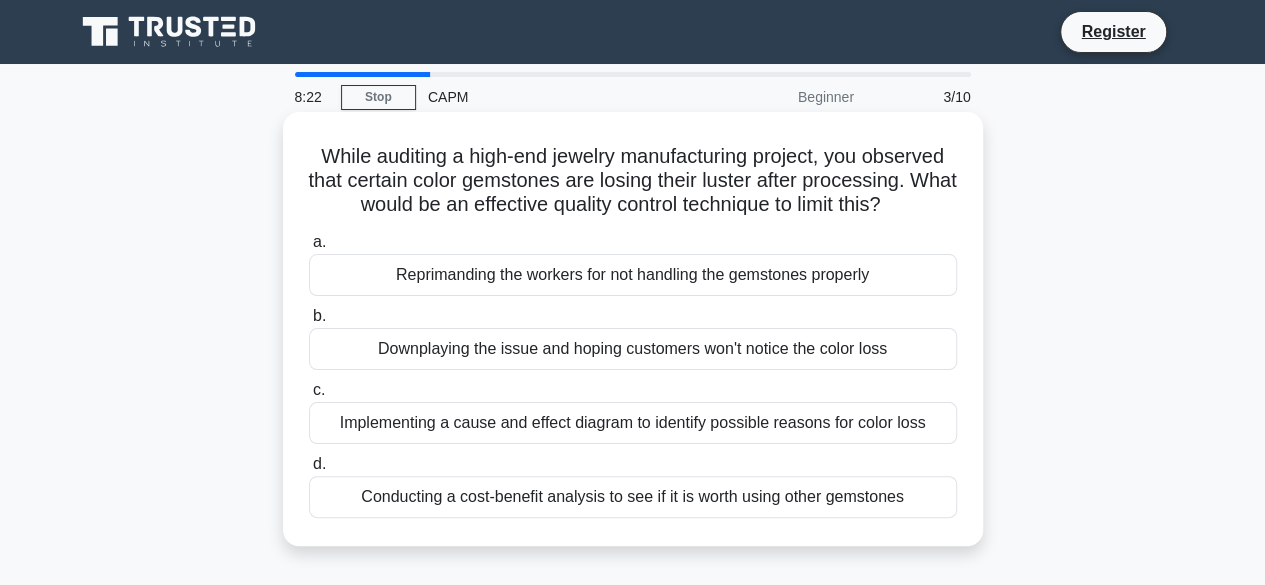 drag, startPoint x: 462, startPoint y: 155, endPoint x: 924, endPoint y: 205, distance: 464.69775 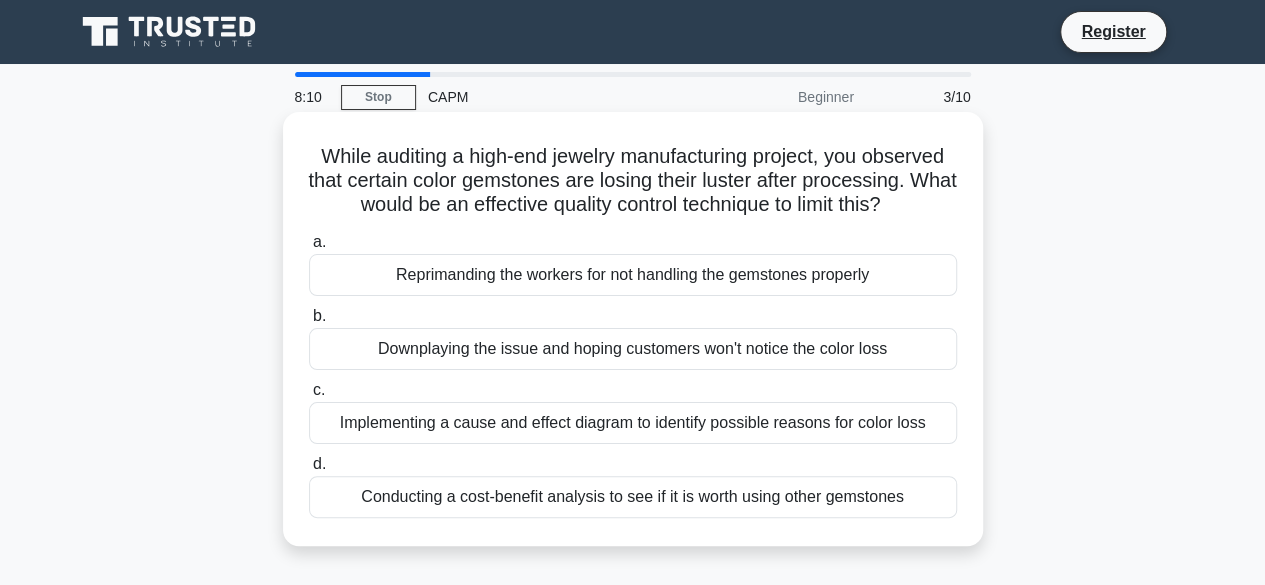 click on "Implementing a cause and effect diagram to identify possible reasons for color loss" at bounding box center [633, 423] 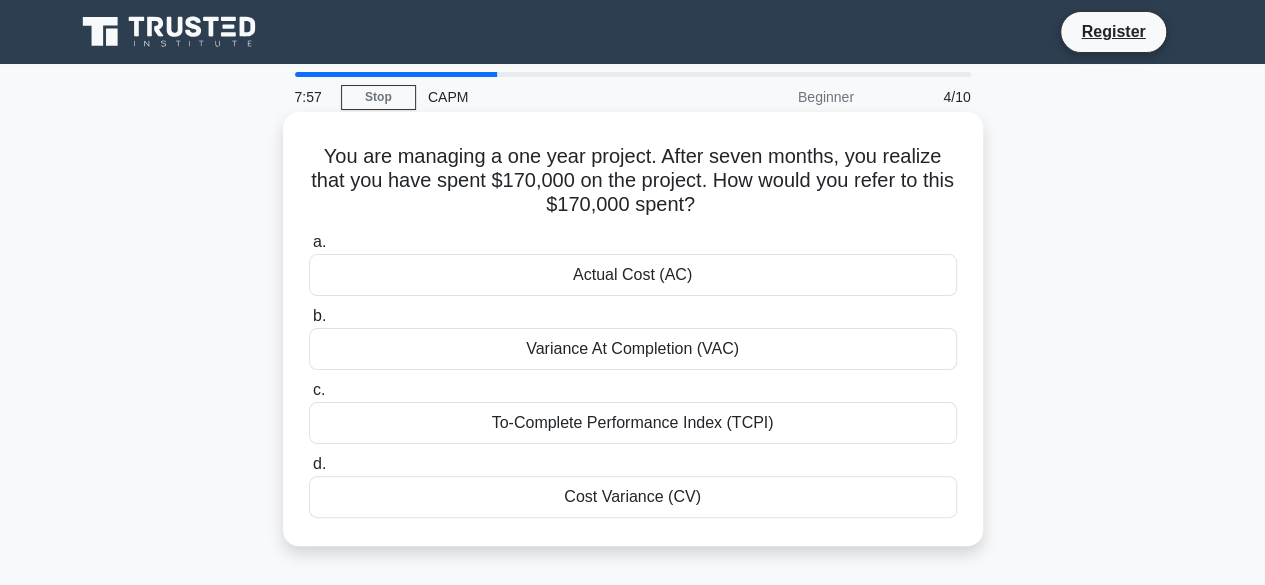 drag, startPoint x: 486, startPoint y: 151, endPoint x: 910, endPoint y: 198, distance: 426.597 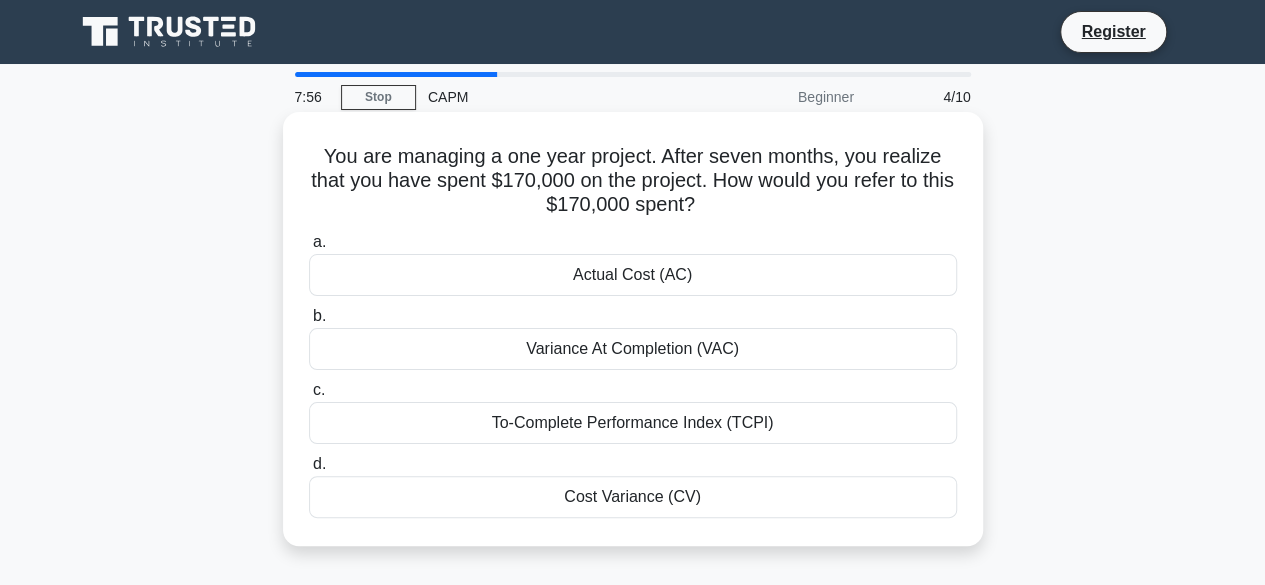click on "You are managing a one year project. After seven months, you realize that you have spent $170,000 on the project. How would you refer to this $170,000 spent?
.spinner_0XTQ{transform-origin:center;animation:spinner_y6GP .75s linear infinite}@keyframes spinner_y6GP{100%{transform:rotate(360deg)}}" at bounding box center (633, 181) 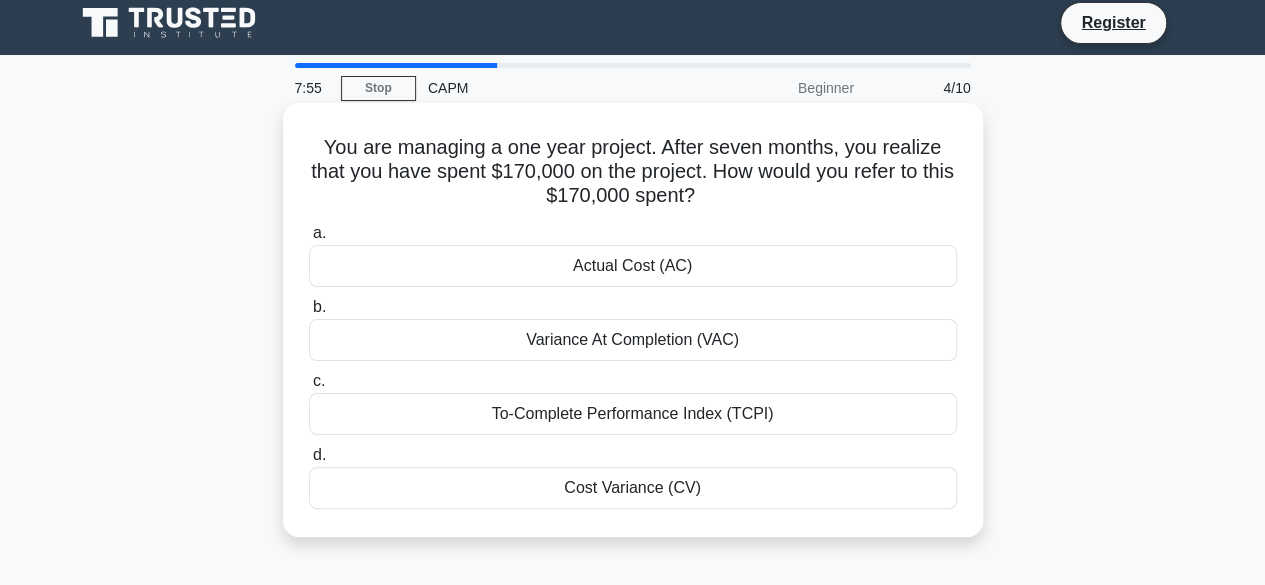 scroll, scrollTop: 0, scrollLeft: 0, axis: both 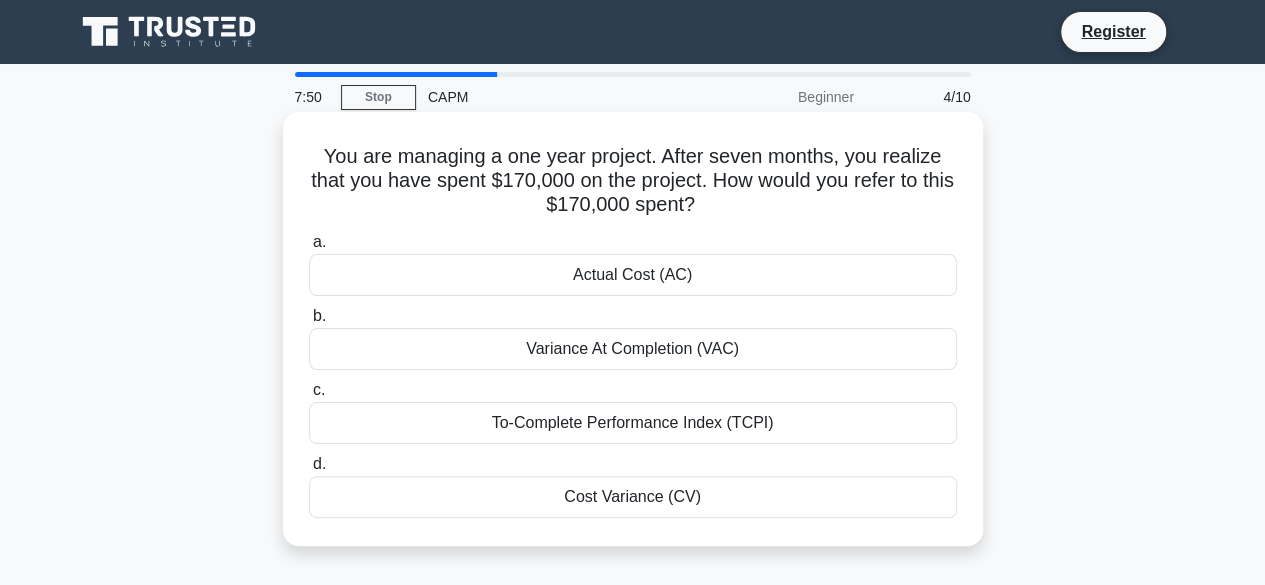 click on "Actual Cost (AC)" at bounding box center (633, 275) 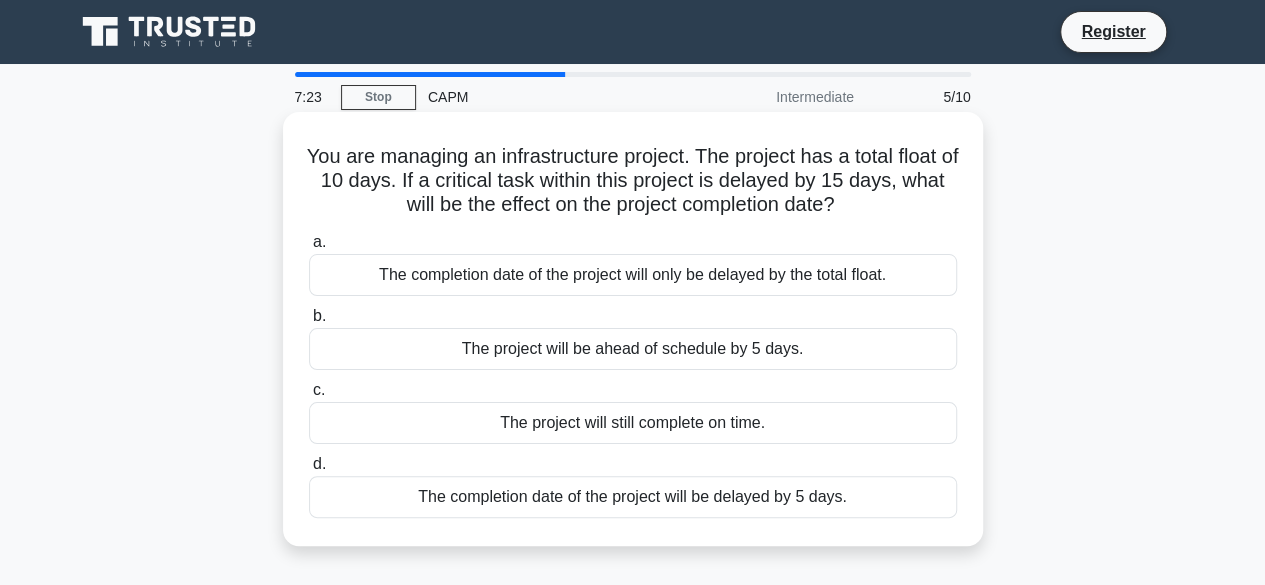 drag, startPoint x: 710, startPoint y: 153, endPoint x: 906, endPoint y: 269, distance: 227.75426 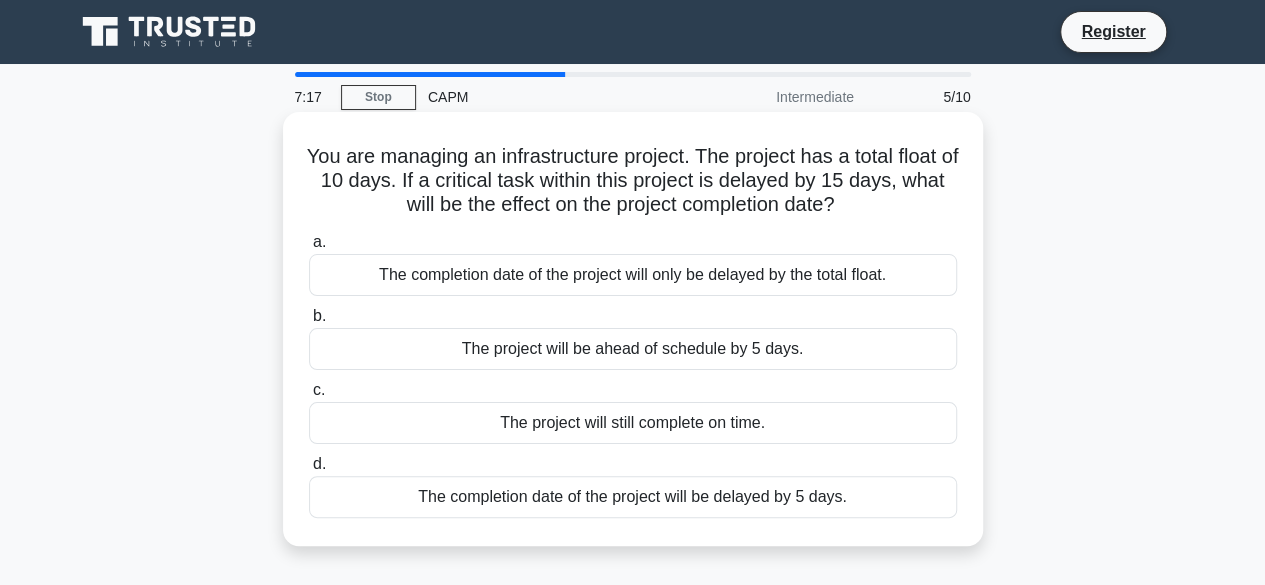 click on "The completion date of the project will be delayed by 5 days." at bounding box center [633, 497] 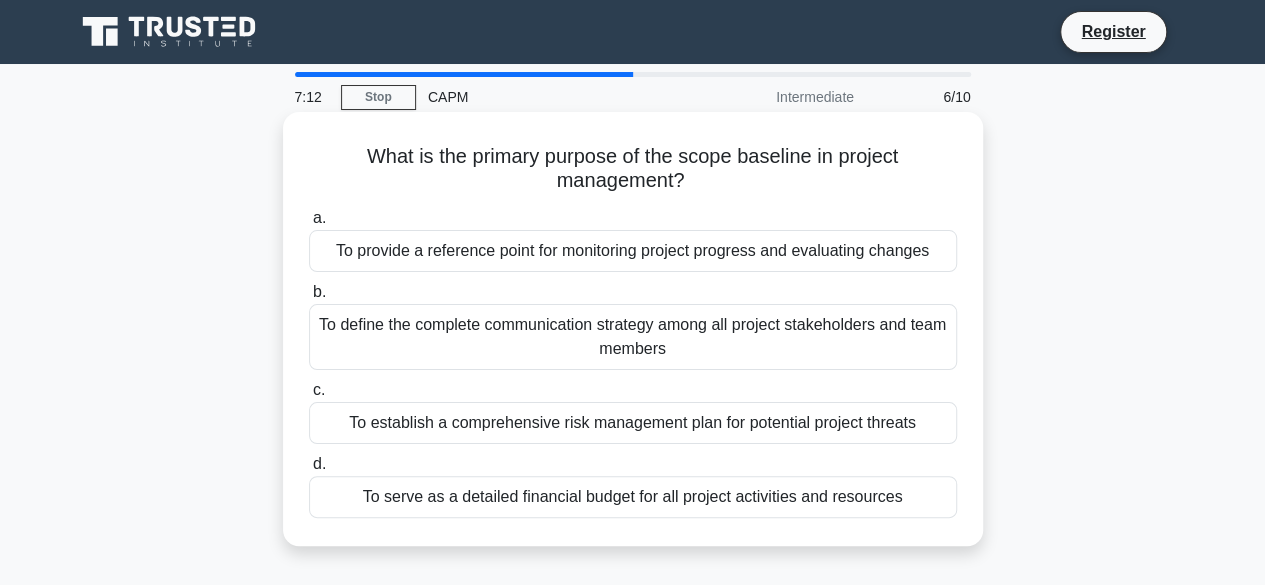 drag, startPoint x: 626, startPoint y: 153, endPoint x: 734, endPoint y: 189, distance: 113.841995 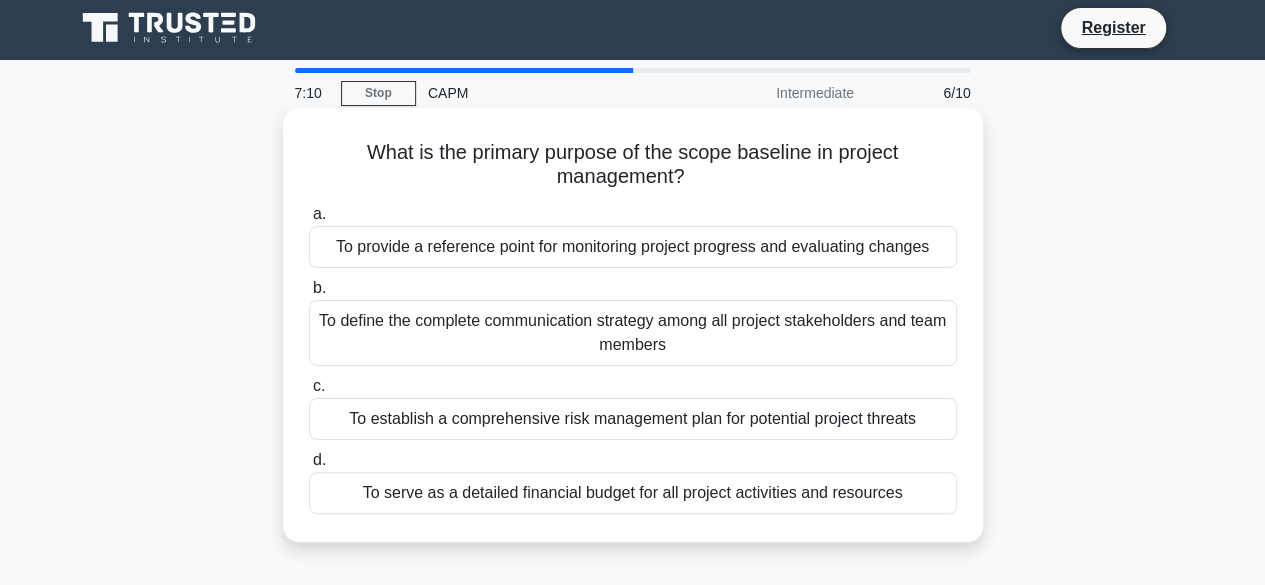 scroll, scrollTop: 0, scrollLeft: 0, axis: both 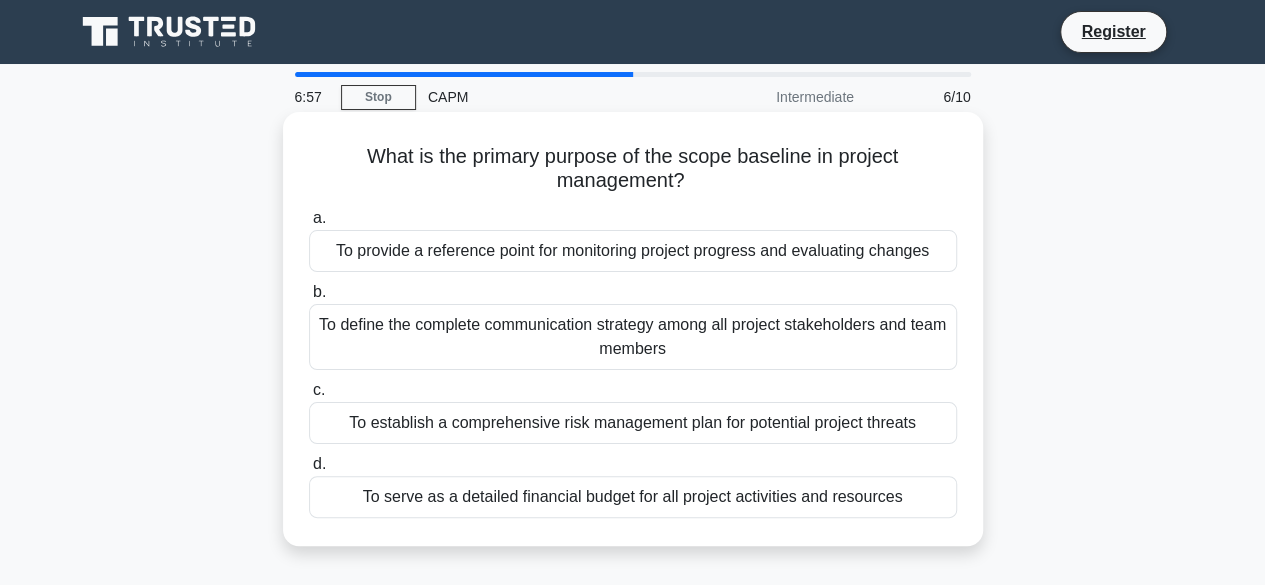 click on "To establish a comprehensive risk management plan for potential project threats" at bounding box center (633, 423) 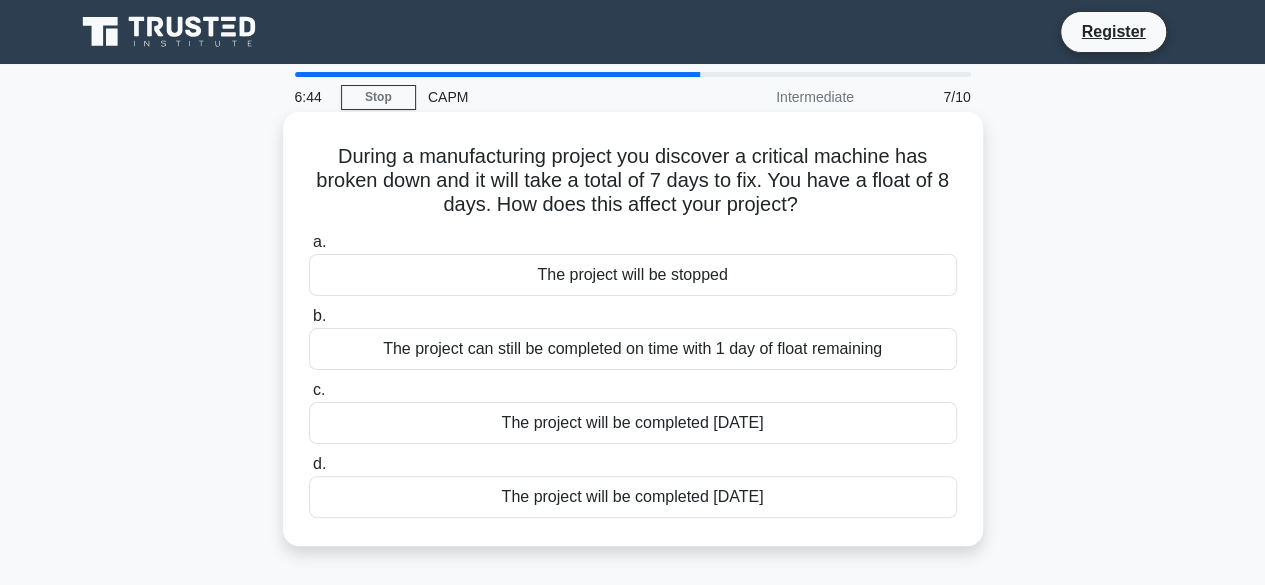 drag, startPoint x: 644, startPoint y: 151, endPoint x: 876, endPoint y: 203, distance: 237.75618 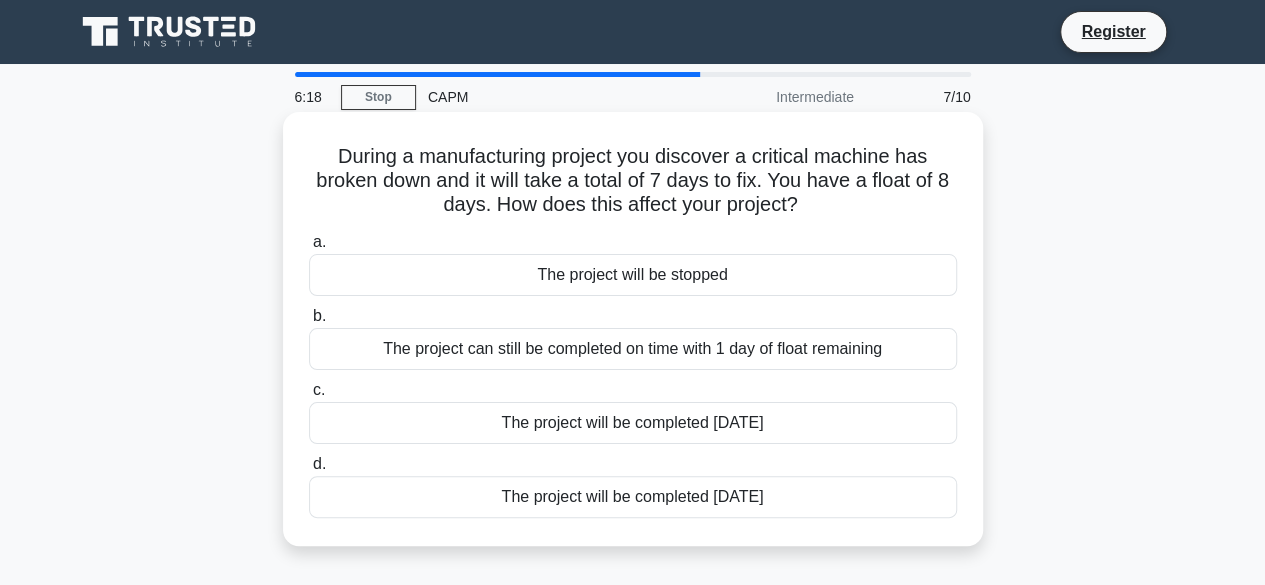 click on "The project will be stopped" at bounding box center (633, 275) 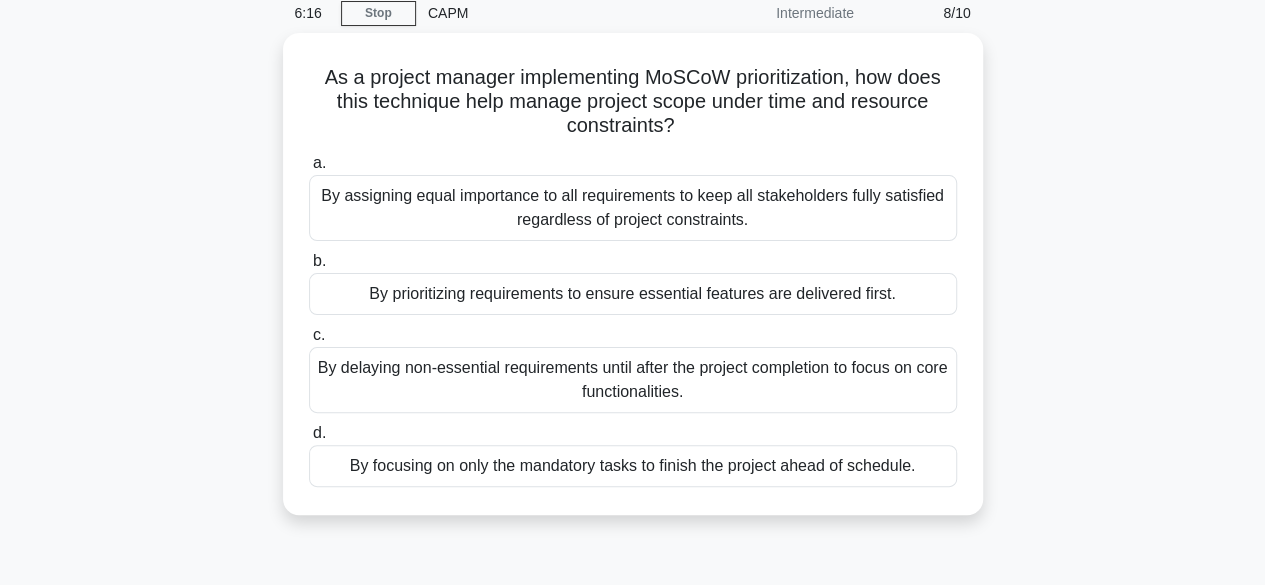 scroll, scrollTop: 89, scrollLeft: 0, axis: vertical 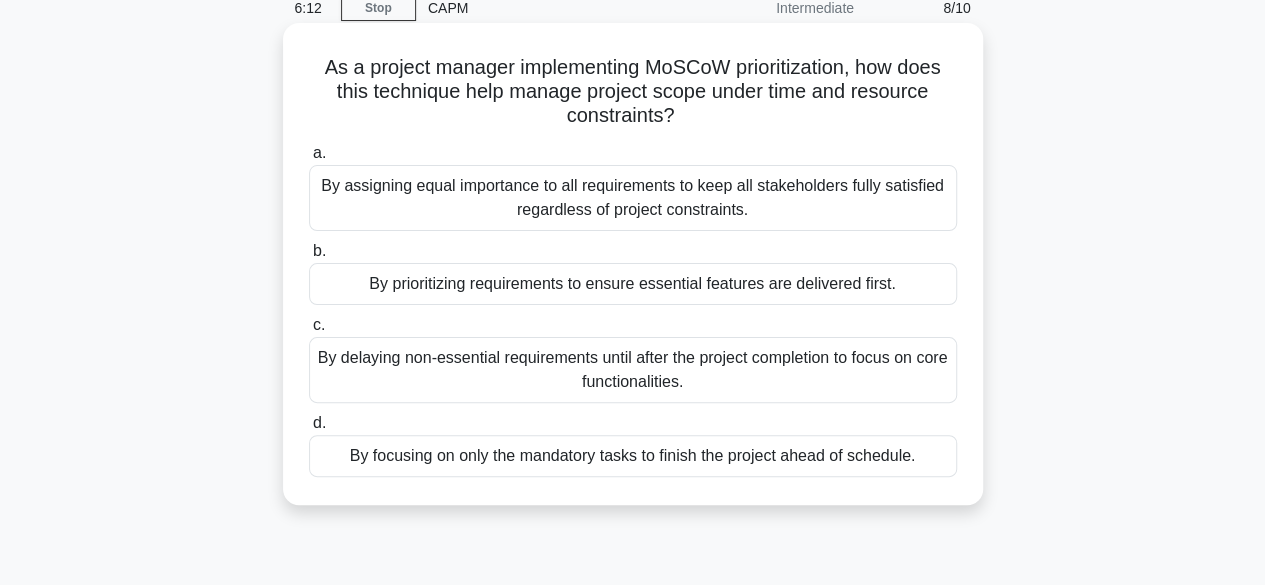 click on "By delaying non-essential requirements until after the project completion to focus on core functionalities." at bounding box center [633, 370] 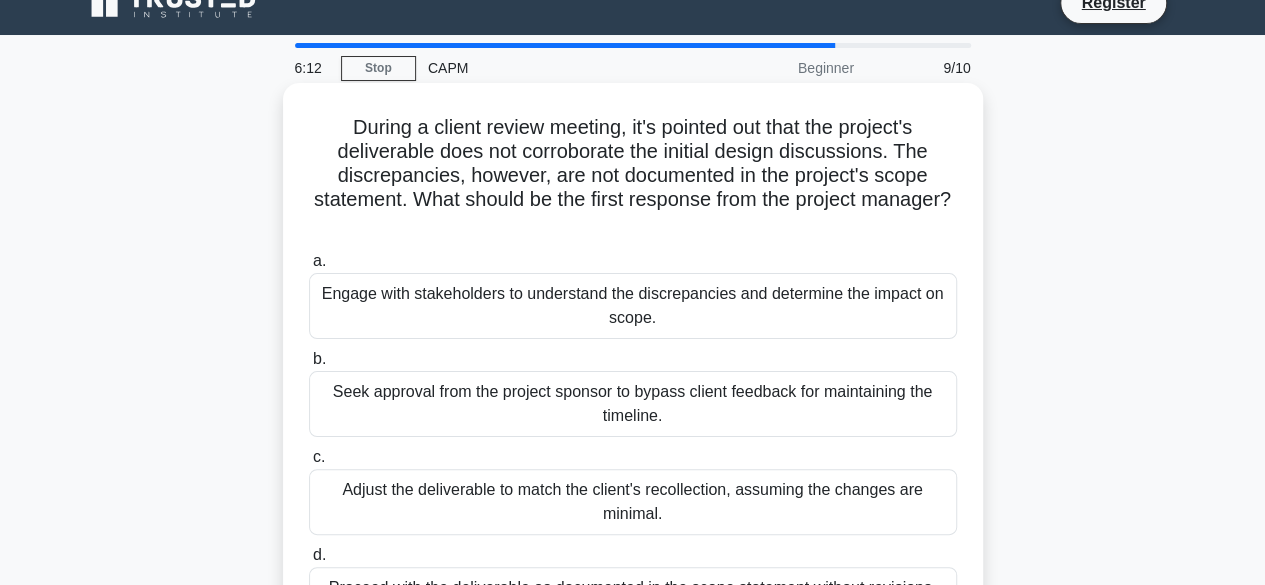 scroll, scrollTop: 0, scrollLeft: 0, axis: both 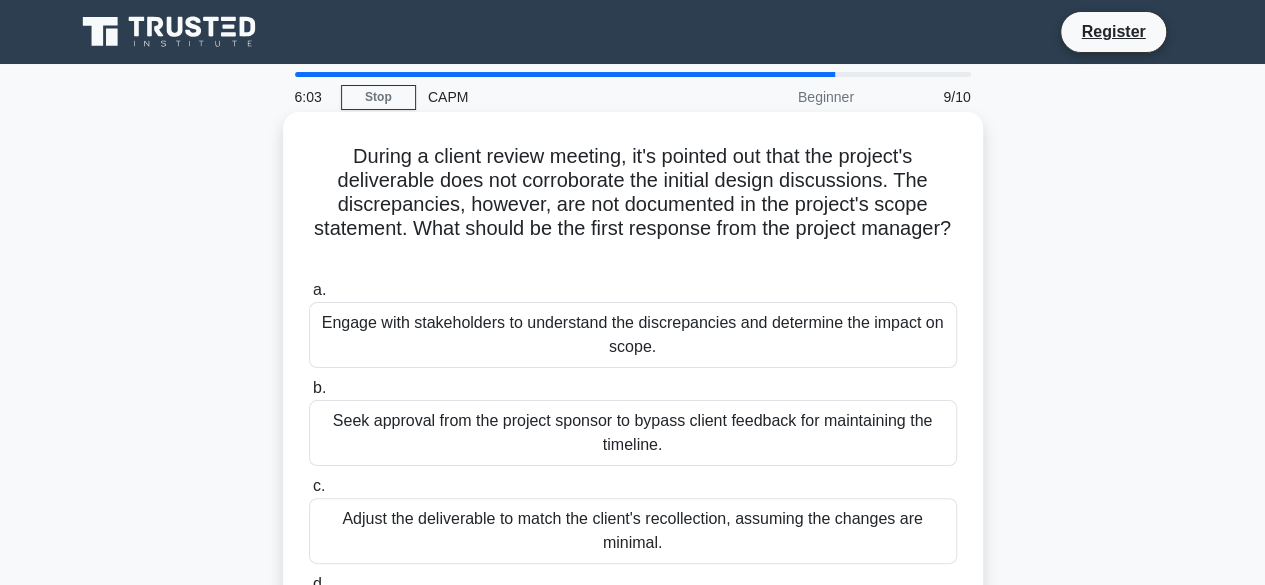 drag, startPoint x: 624, startPoint y: 154, endPoint x: 897, endPoint y: 258, distance: 292.13867 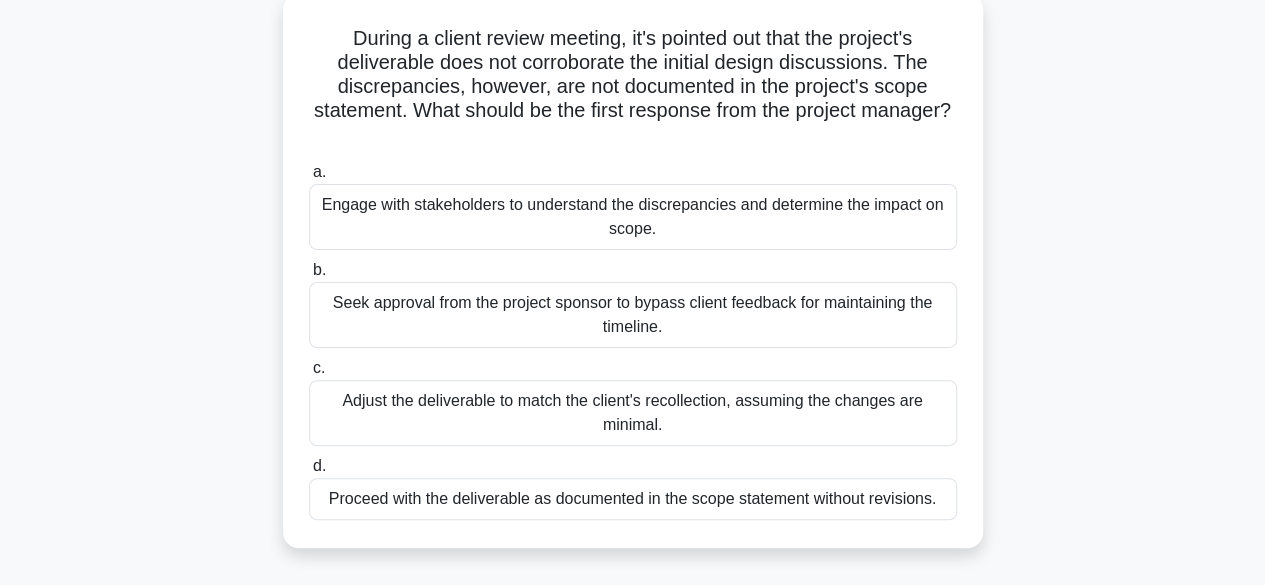 scroll, scrollTop: 144, scrollLeft: 0, axis: vertical 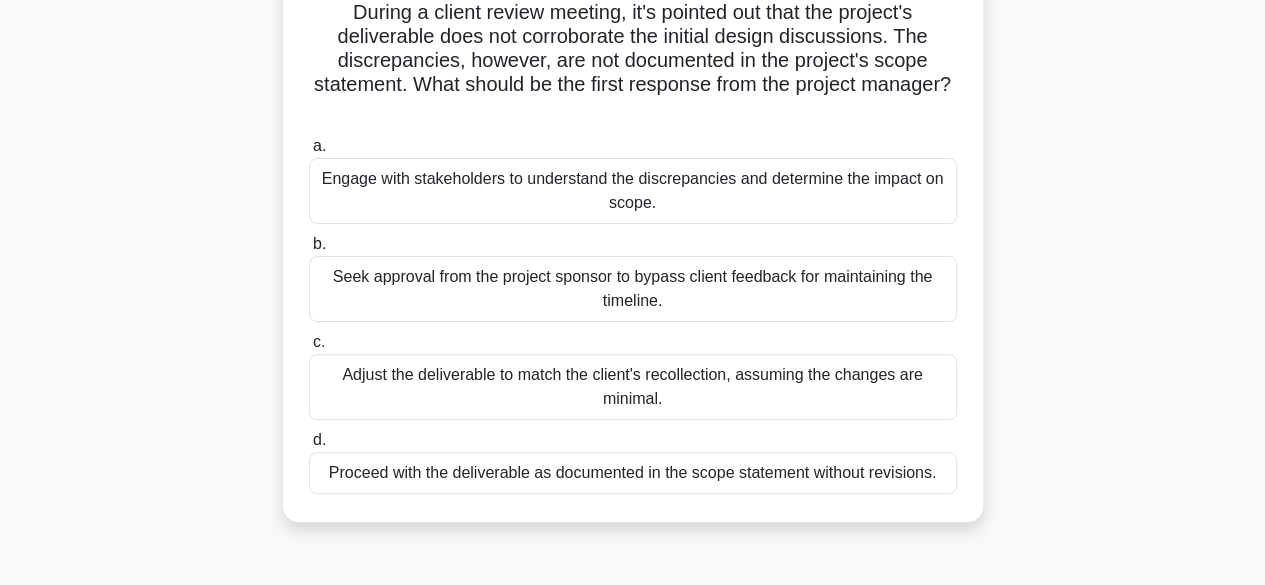 click on "Engage with stakeholders to understand the discrepancies and determine the impact on scope." at bounding box center [633, 191] 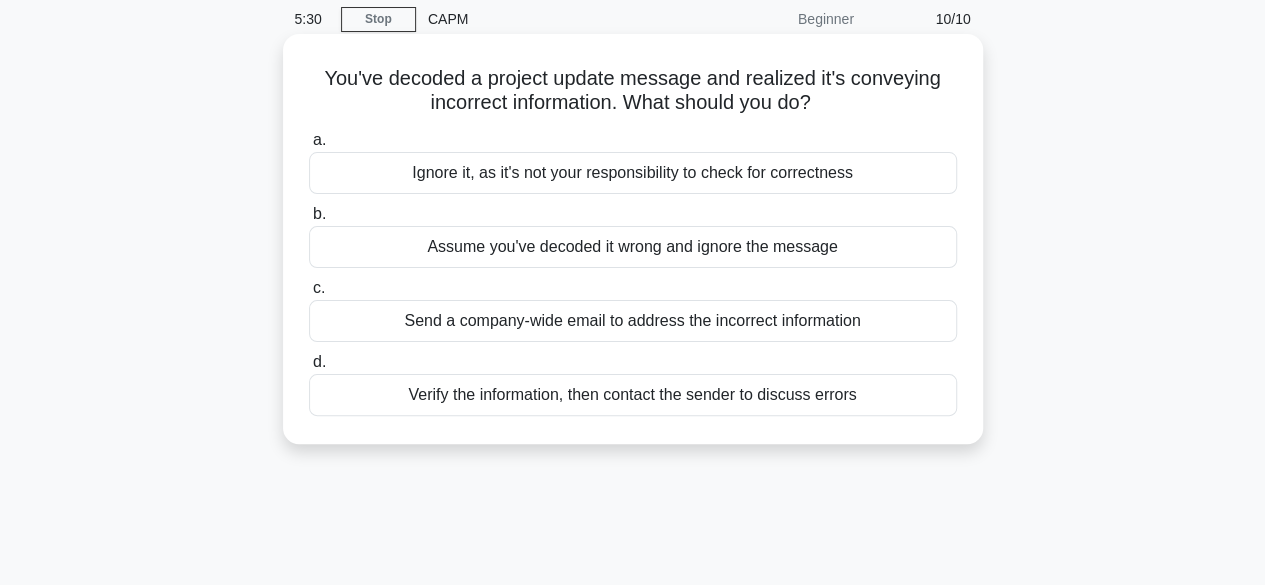 scroll, scrollTop: 50, scrollLeft: 0, axis: vertical 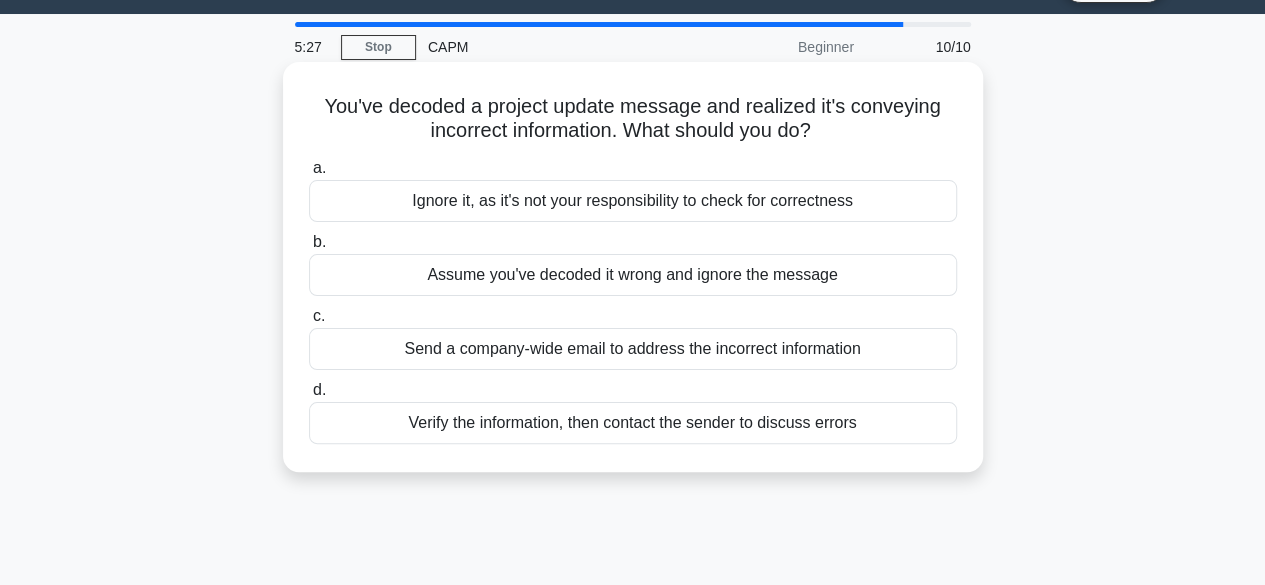 drag, startPoint x: 636, startPoint y: 106, endPoint x: 821, endPoint y: 133, distance: 186.95988 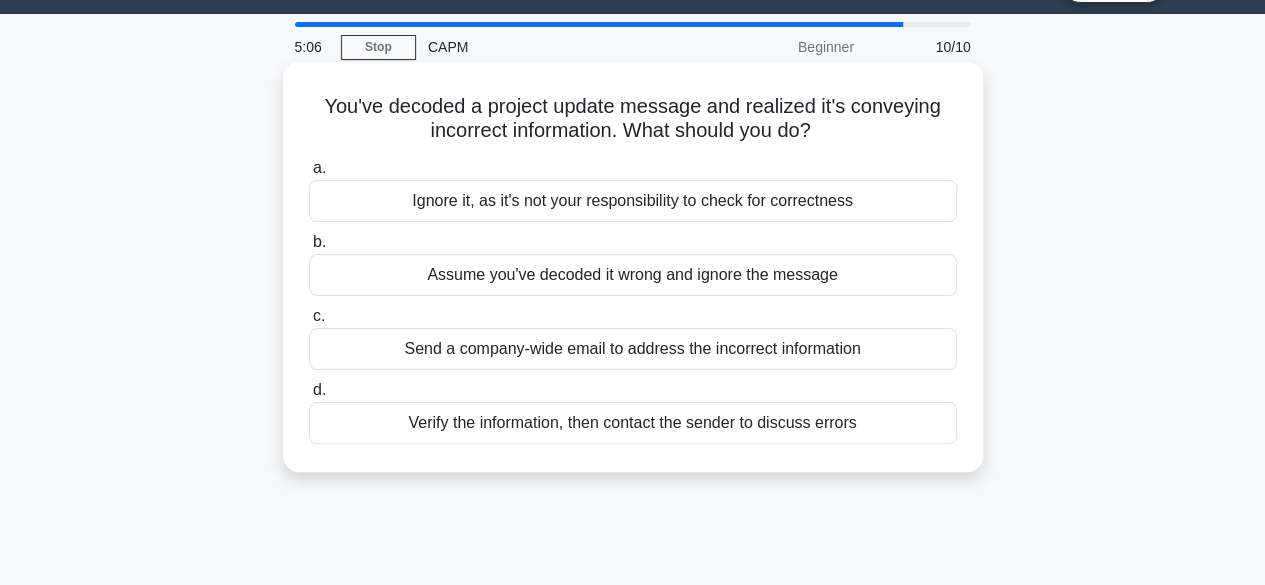 click on "Verify the information, then contact the sender to discuss errors" at bounding box center (633, 423) 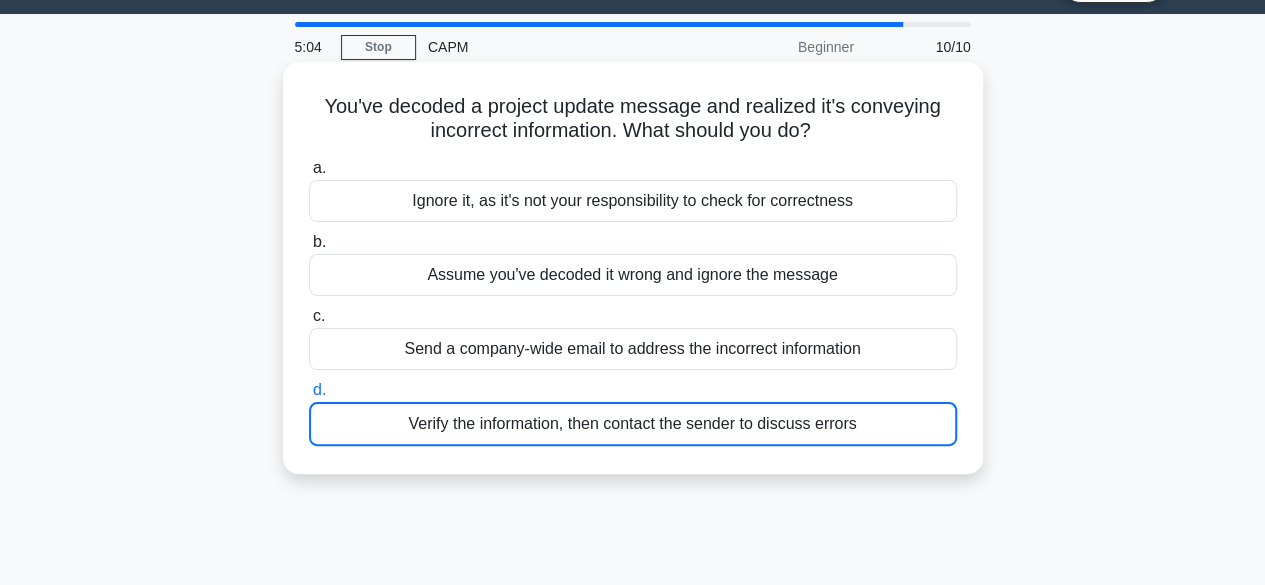 scroll, scrollTop: 0, scrollLeft: 0, axis: both 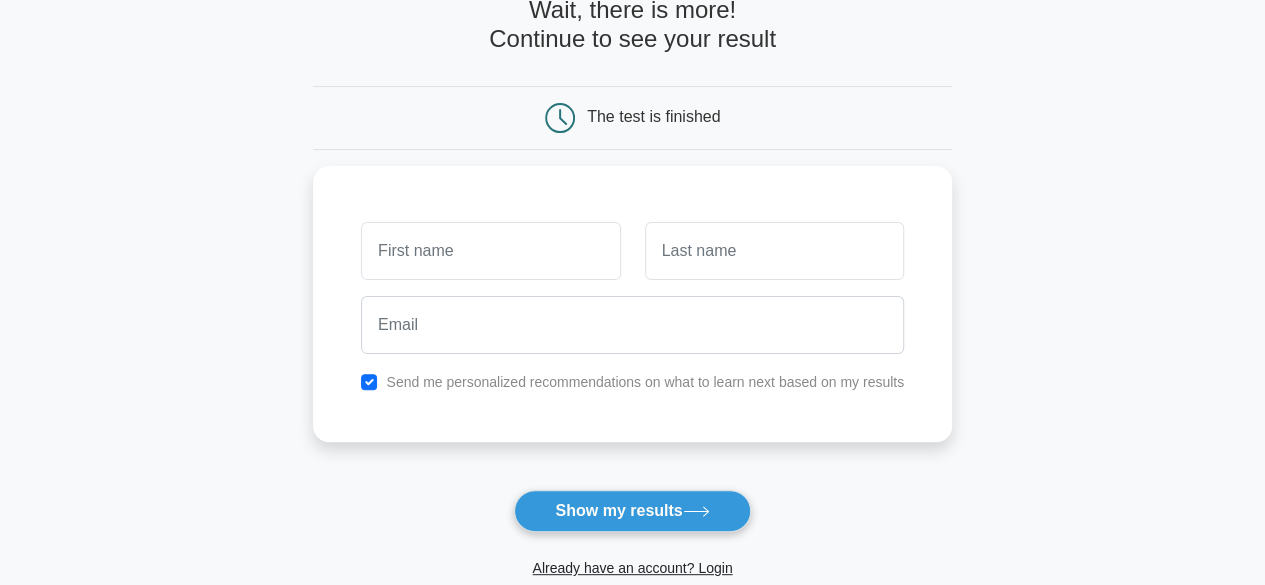 type on "D" 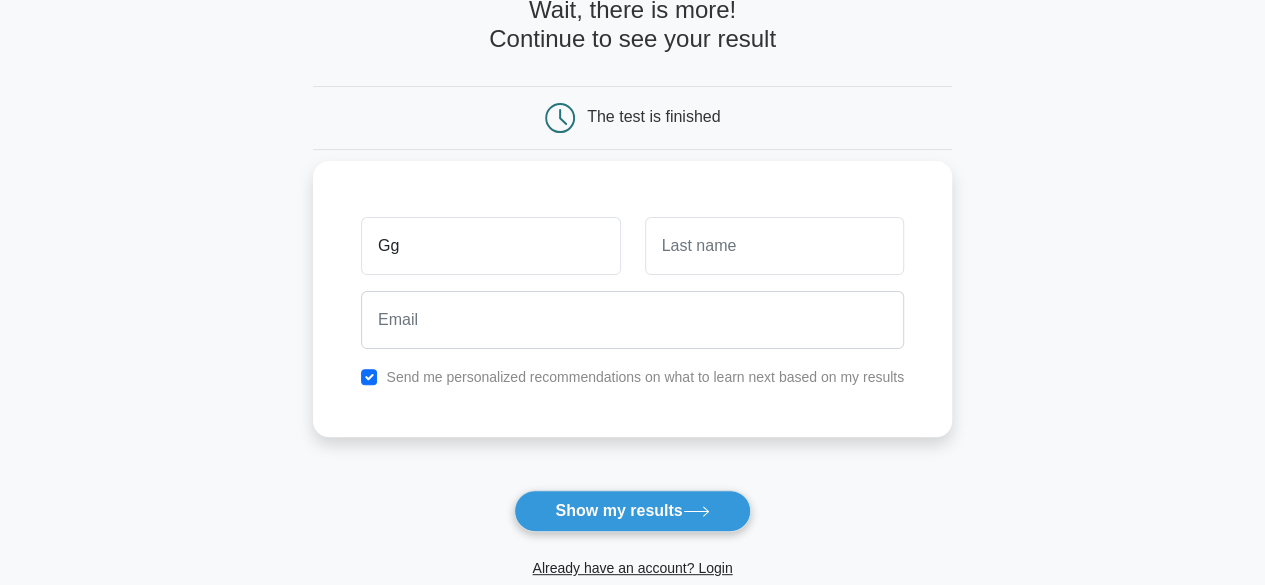 type on "Gg" 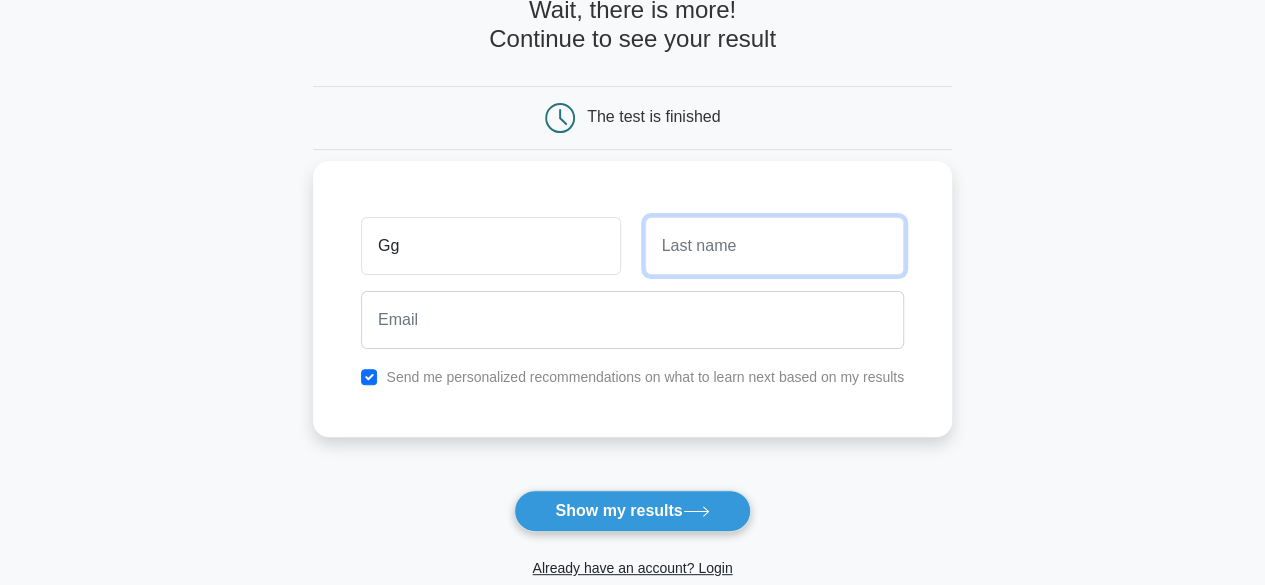click at bounding box center (774, 246) 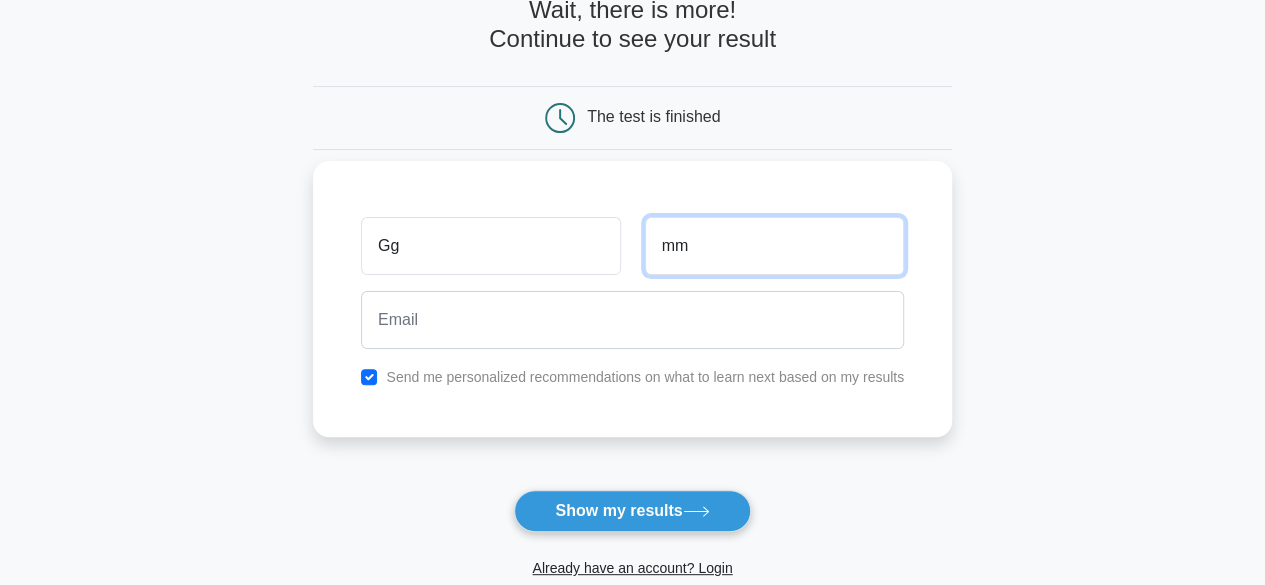 type on "mm" 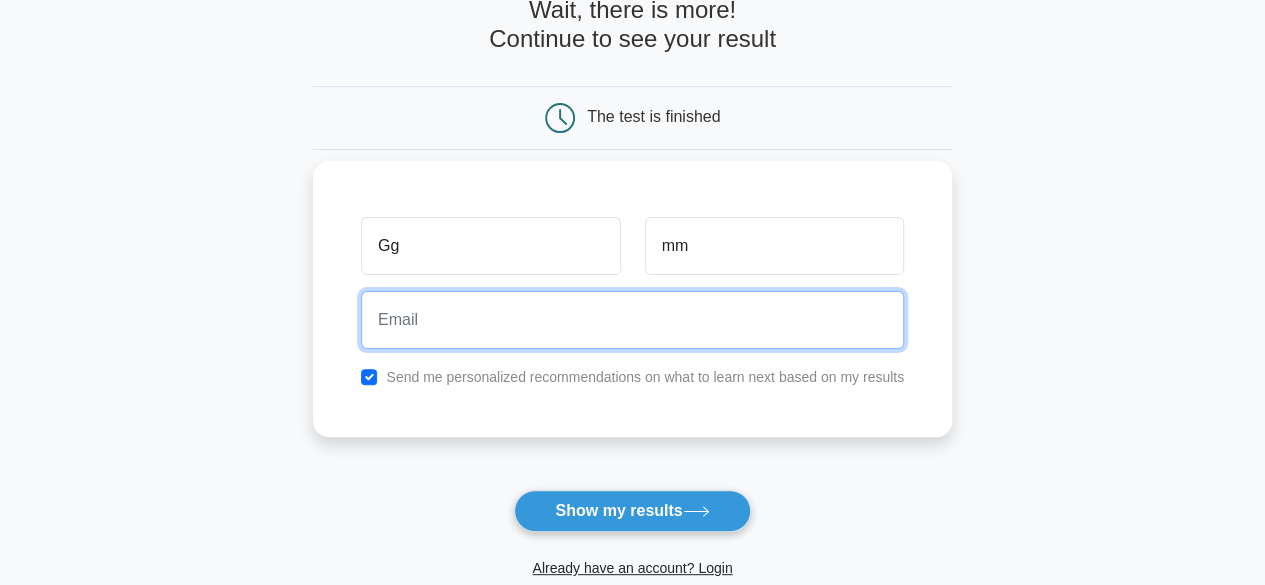 click at bounding box center [632, 320] 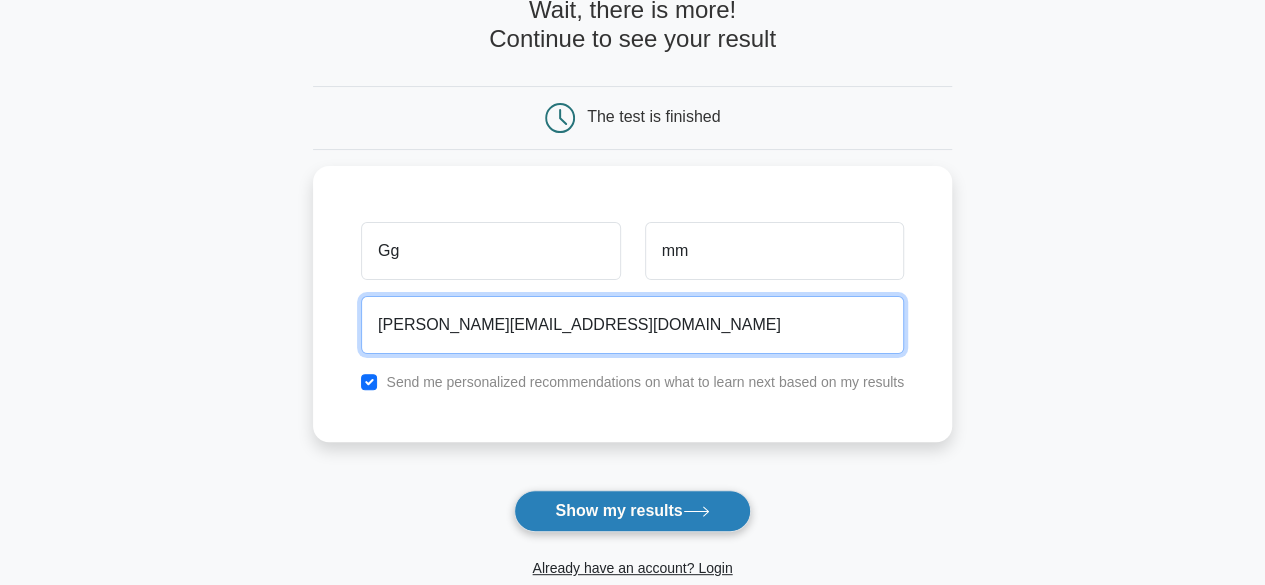 type on "gabriel.medina1@mail.udp.cl" 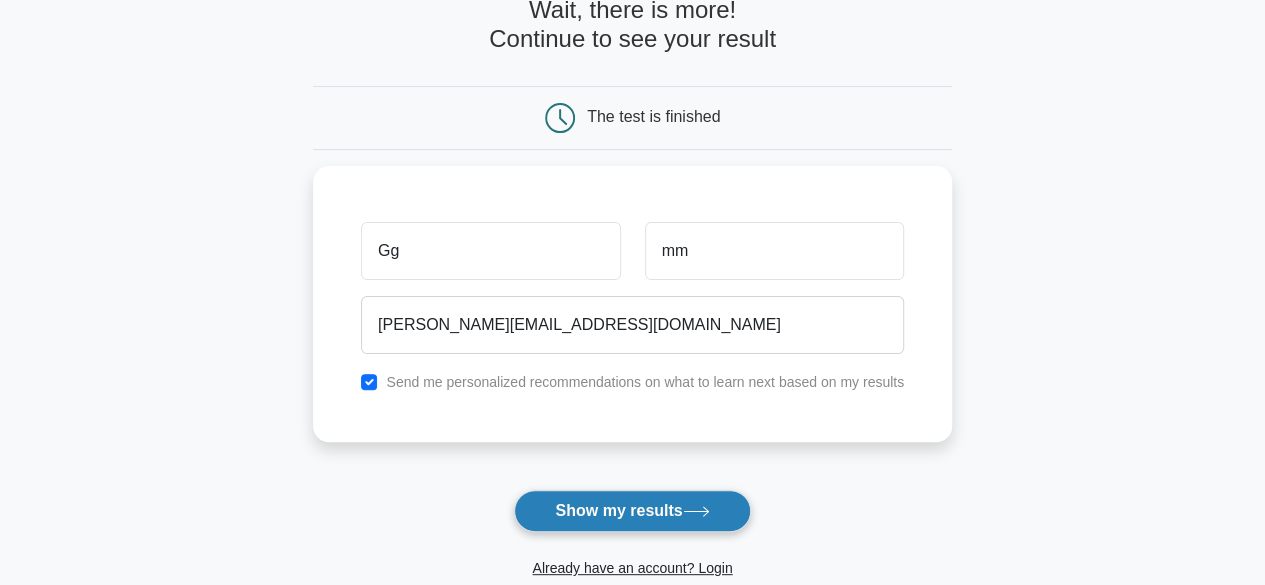 click on "Show my results" at bounding box center [632, 511] 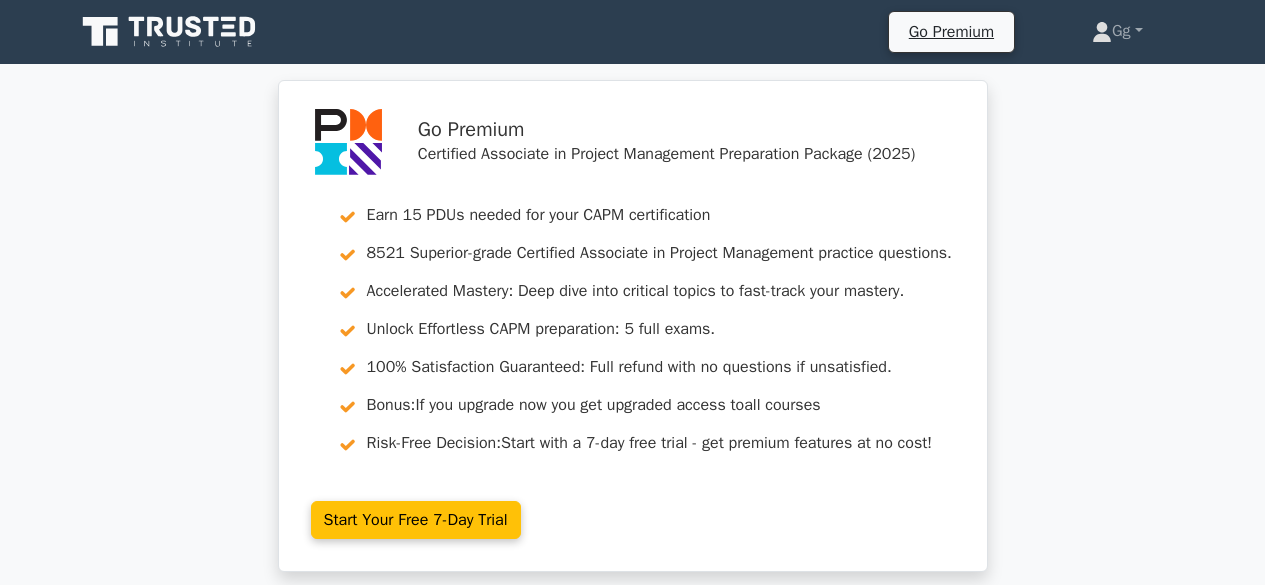 scroll, scrollTop: 0, scrollLeft: 0, axis: both 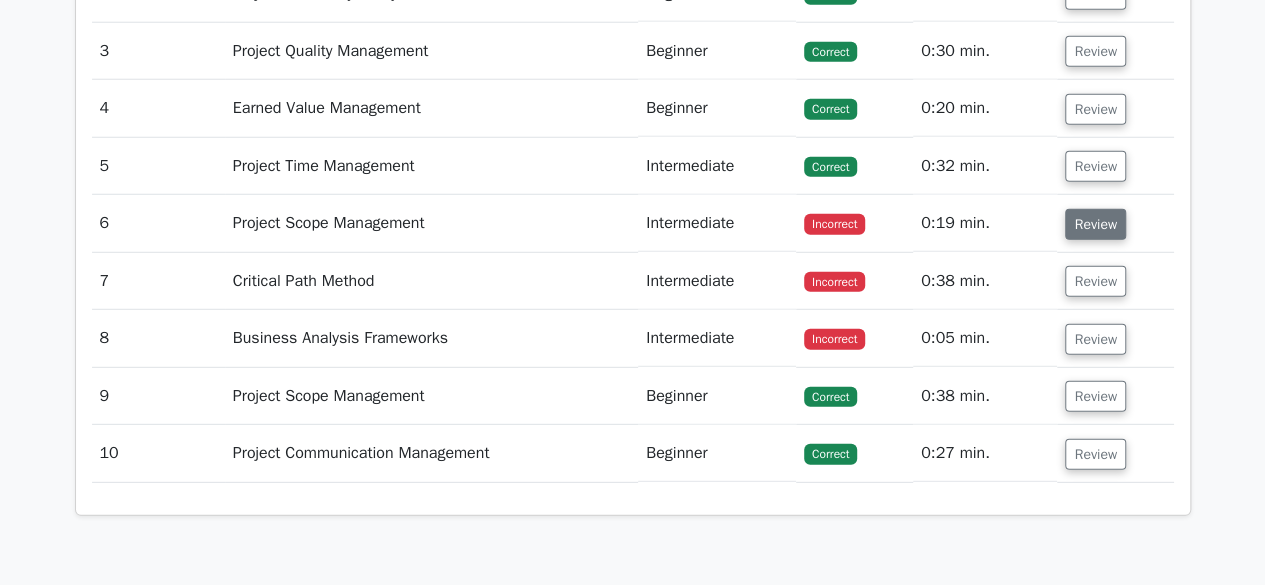 click on "Review" at bounding box center (1095, 224) 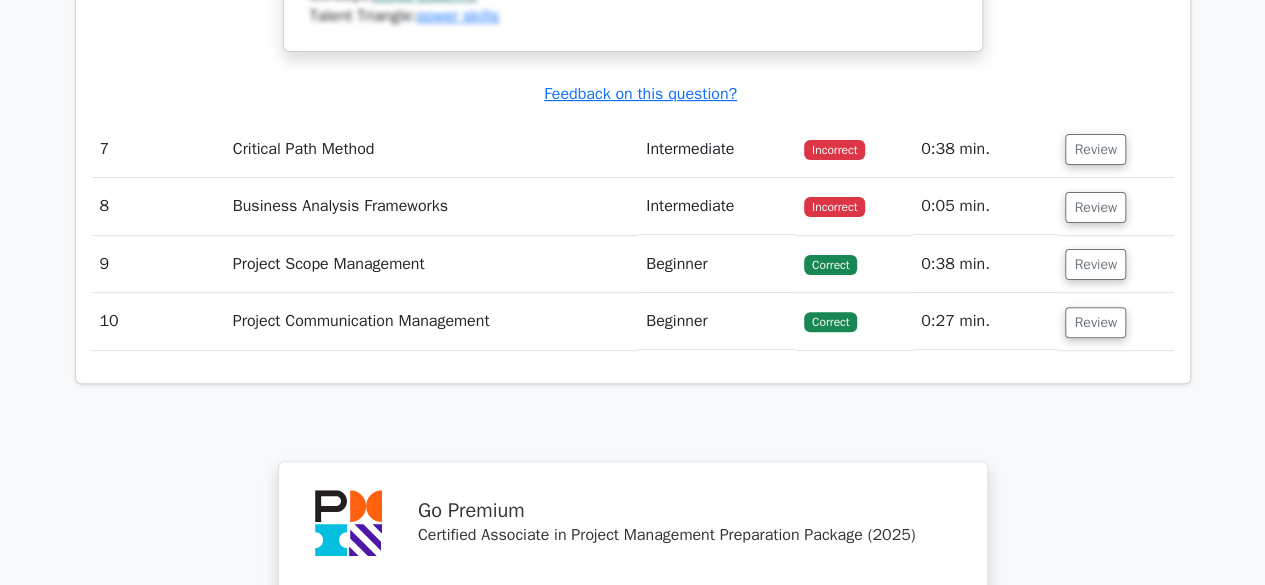 scroll, scrollTop: 3970, scrollLeft: 0, axis: vertical 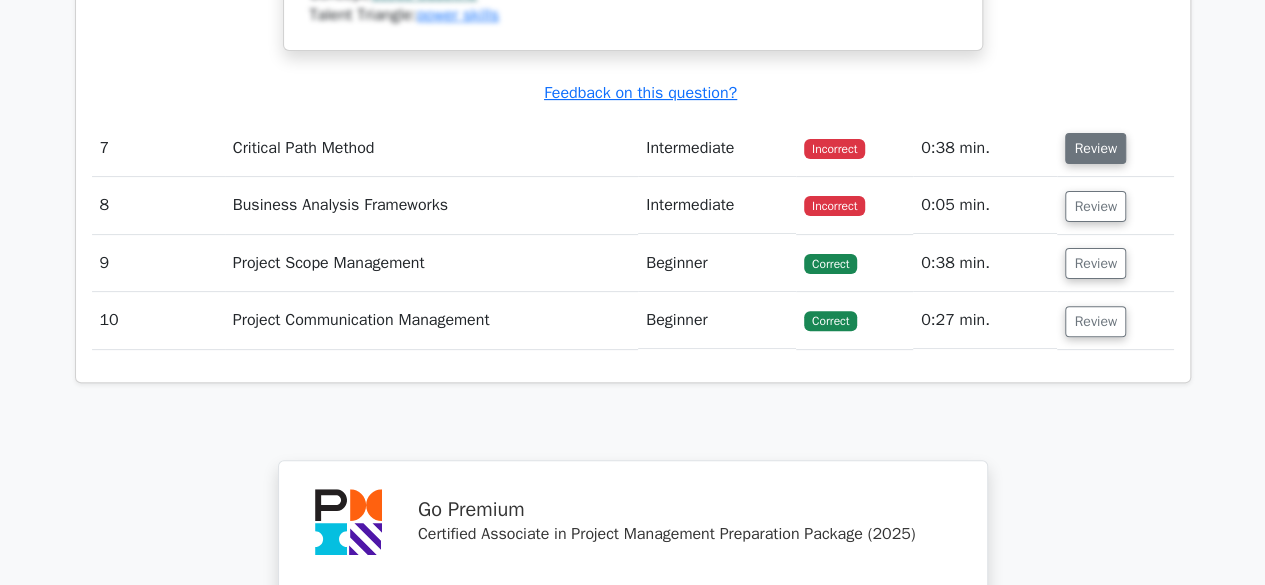 click on "Review" at bounding box center (1095, 148) 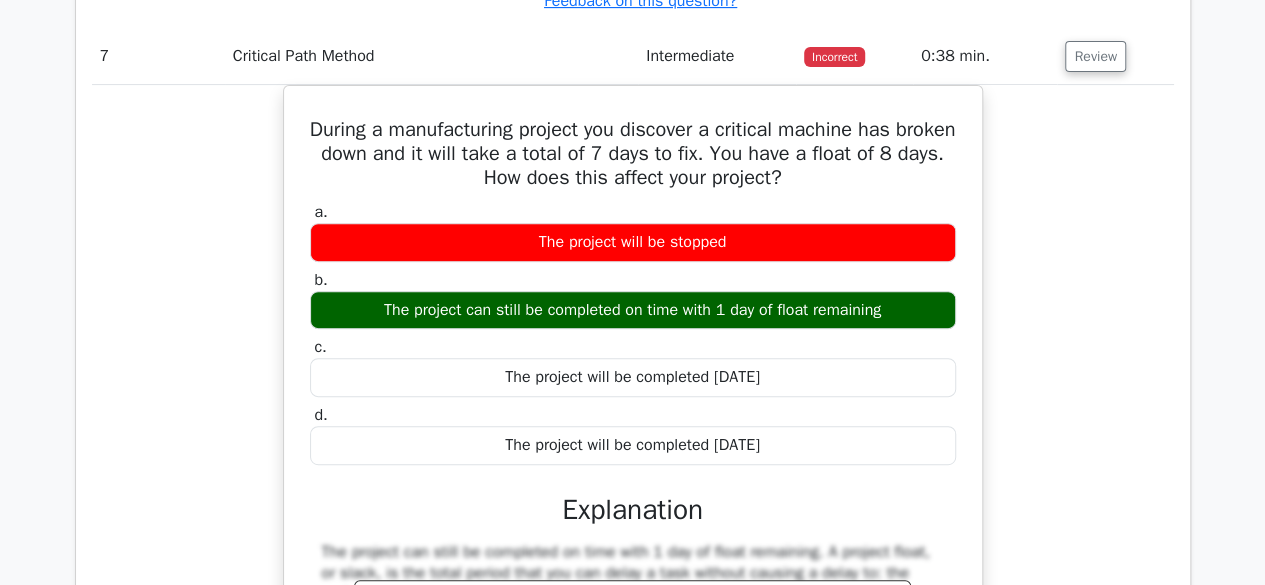 scroll, scrollTop: 4064, scrollLeft: 0, axis: vertical 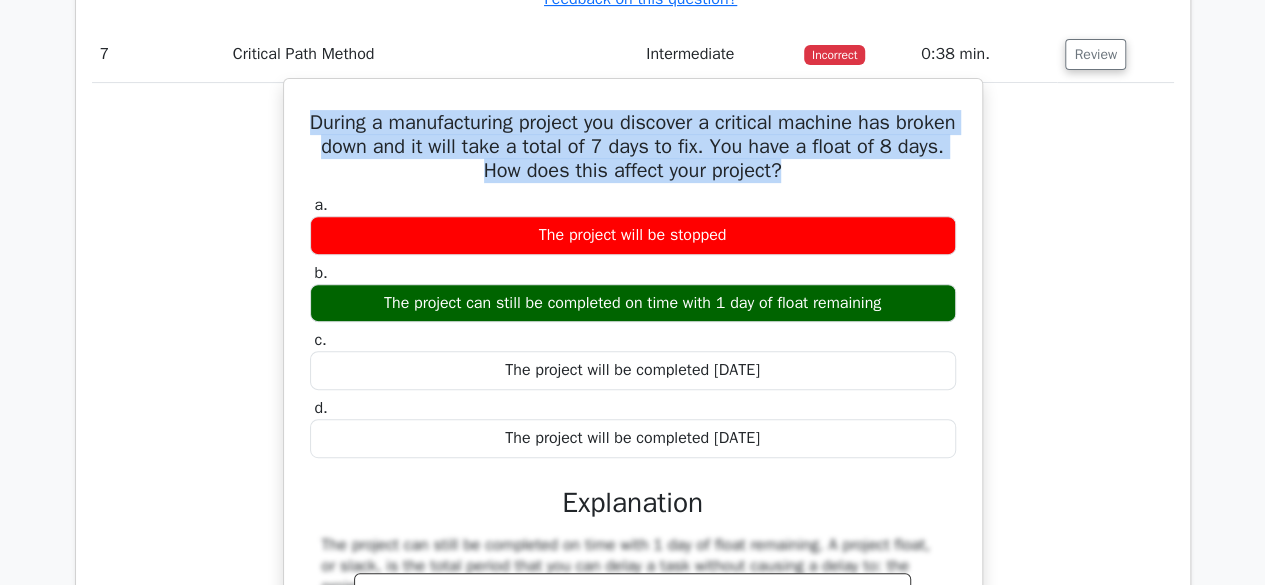 copy on "During a manufacturing project you discover a critical machine has broken down and it will take a total of 7 days to fix. You have a float of 8 days. How does this affect your project?" 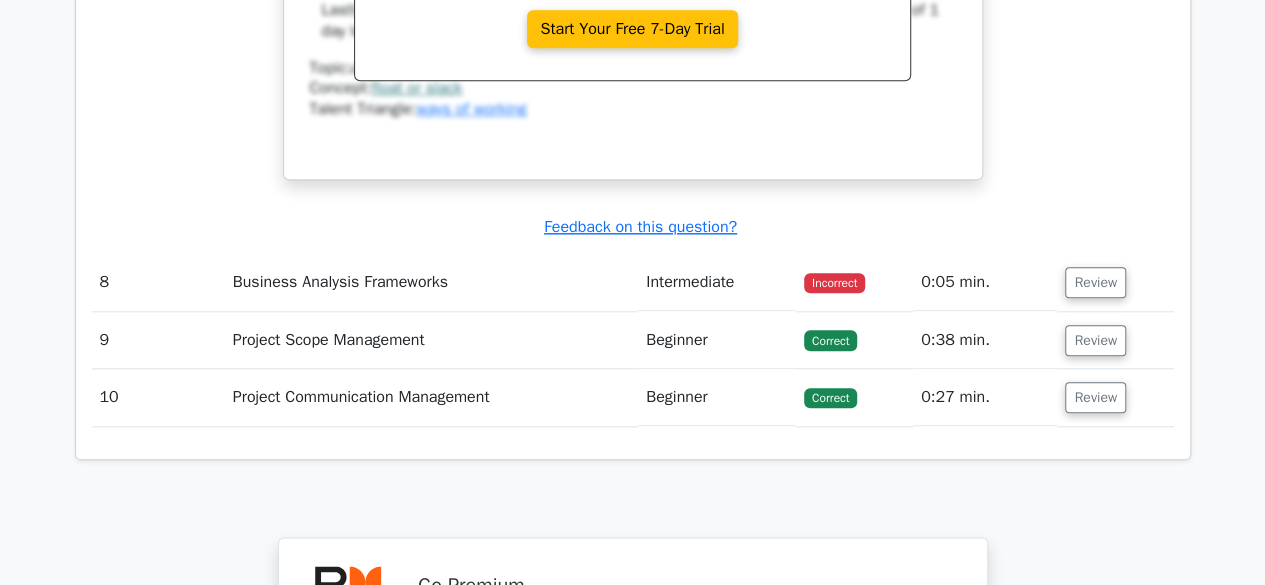 scroll, scrollTop: 4723, scrollLeft: 0, axis: vertical 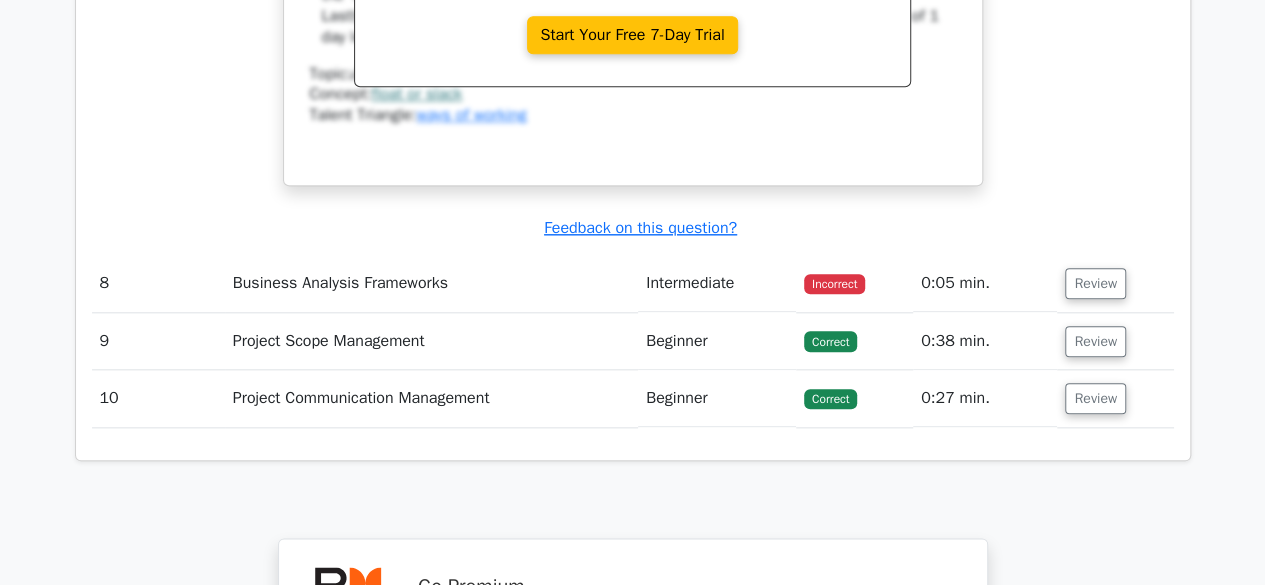 click on "Intermediate" at bounding box center (717, 283) 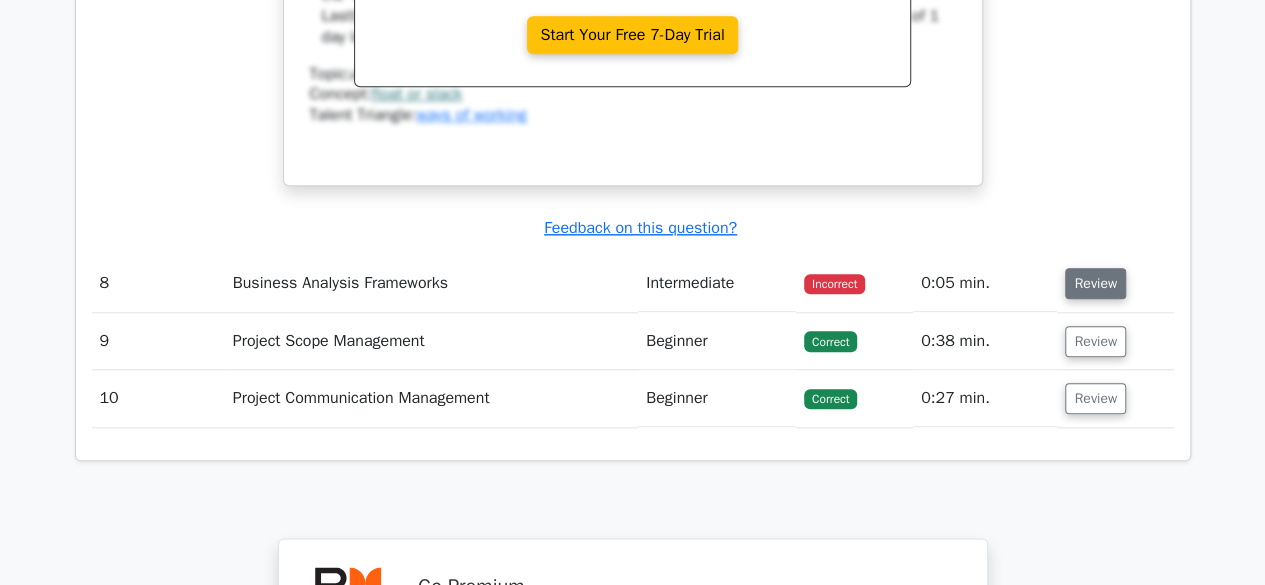 click on "Review" at bounding box center [1095, 283] 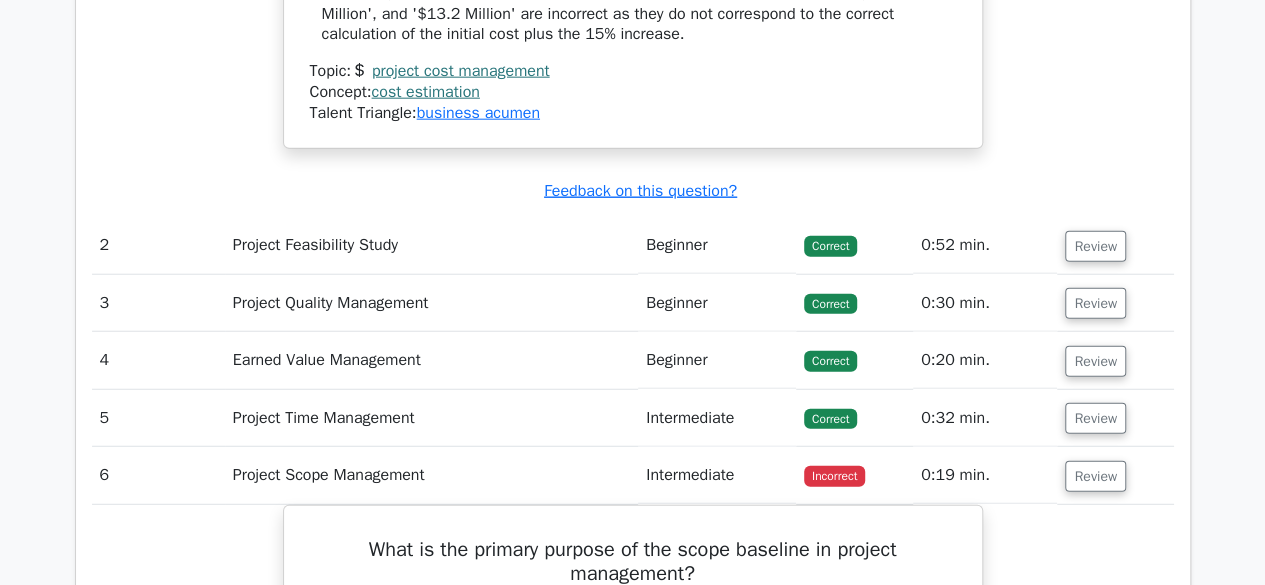 scroll, scrollTop: 2434, scrollLeft: 0, axis: vertical 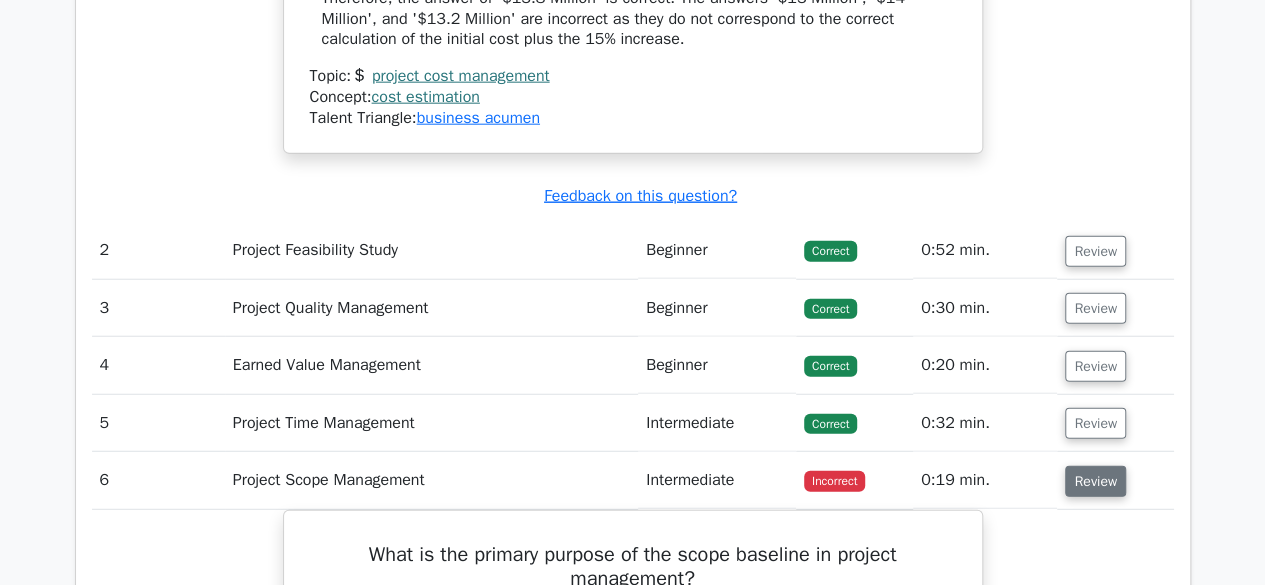 click on "Review" at bounding box center [1095, 481] 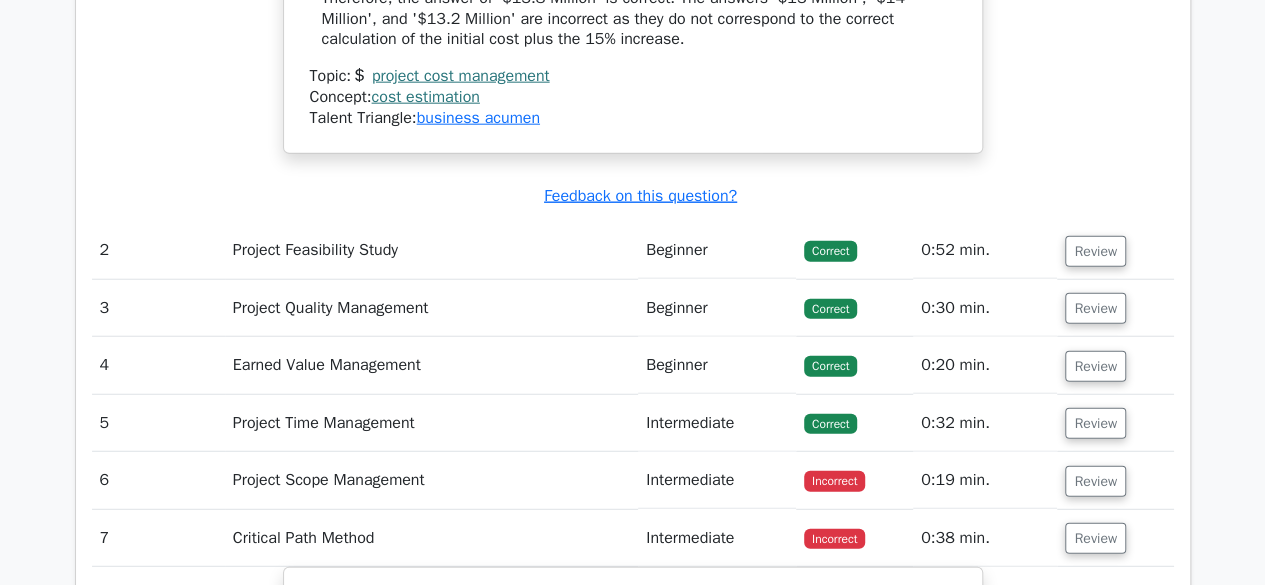 click on "Review" at bounding box center [1115, 423] 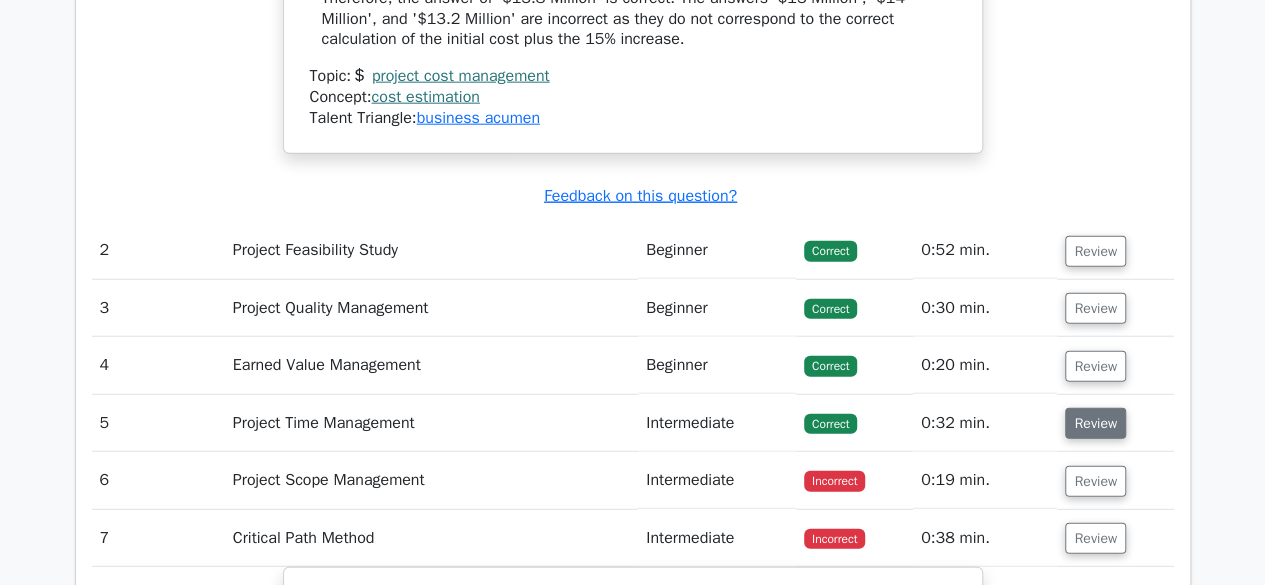 click on "Review" at bounding box center (1095, 423) 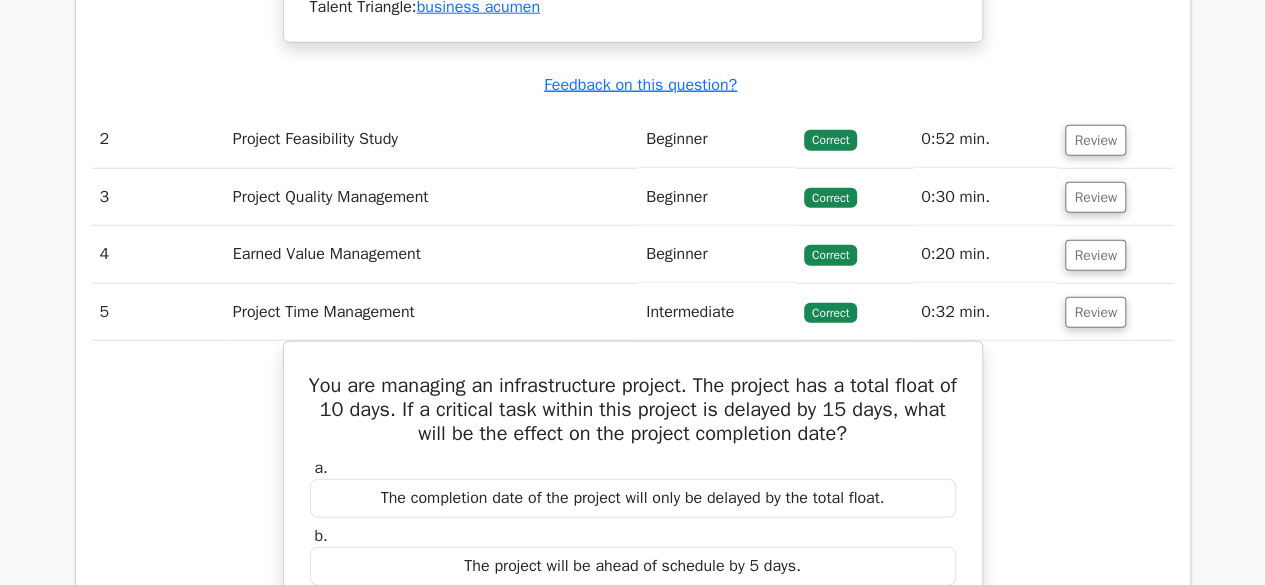 scroll, scrollTop: 2546, scrollLeft: 0, axis: vertical 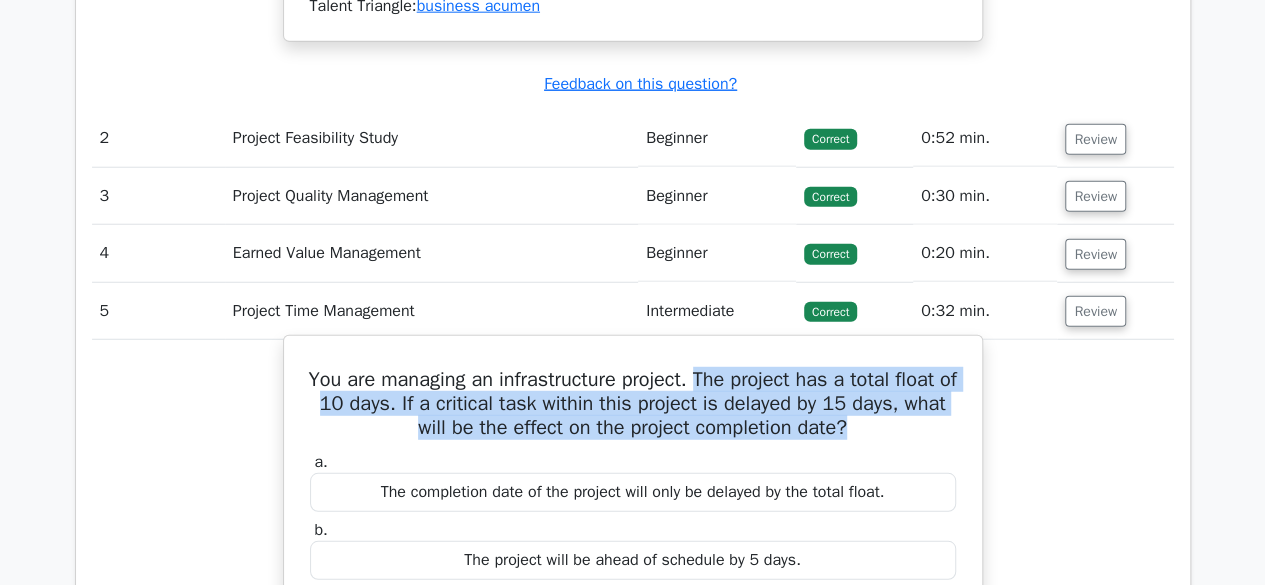 drag, startPoint x: 710, startPoint y: 369, endPoint x: 937, endPoint y: 422, distance: 233.10513 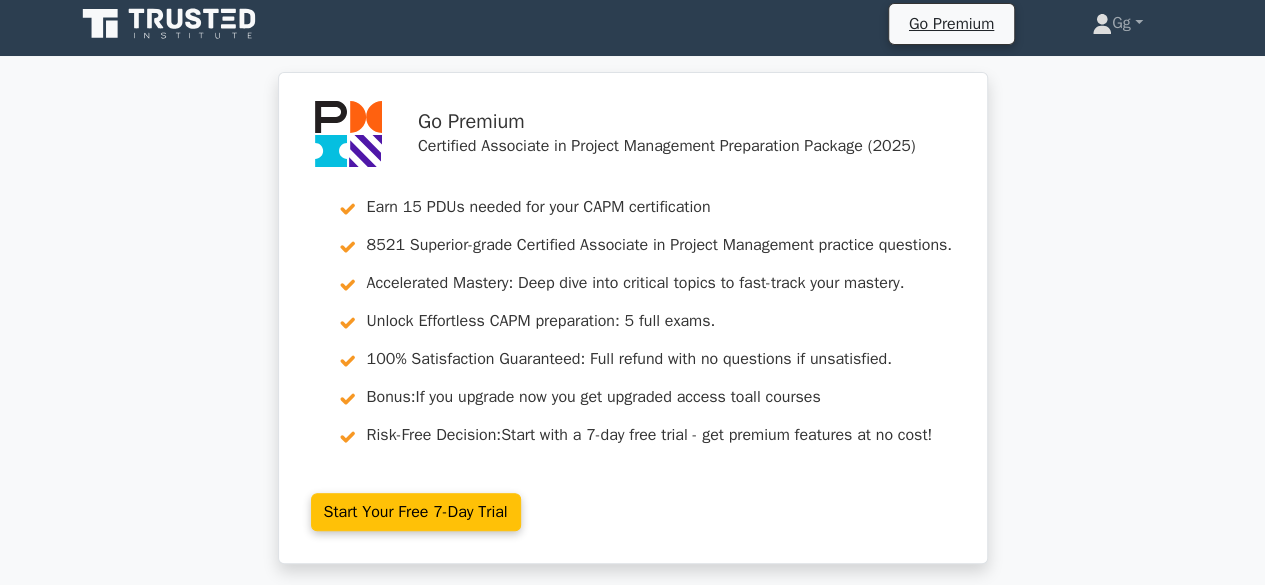 scroll, scrollTop: 0, scrollLeft: 0, axis: both 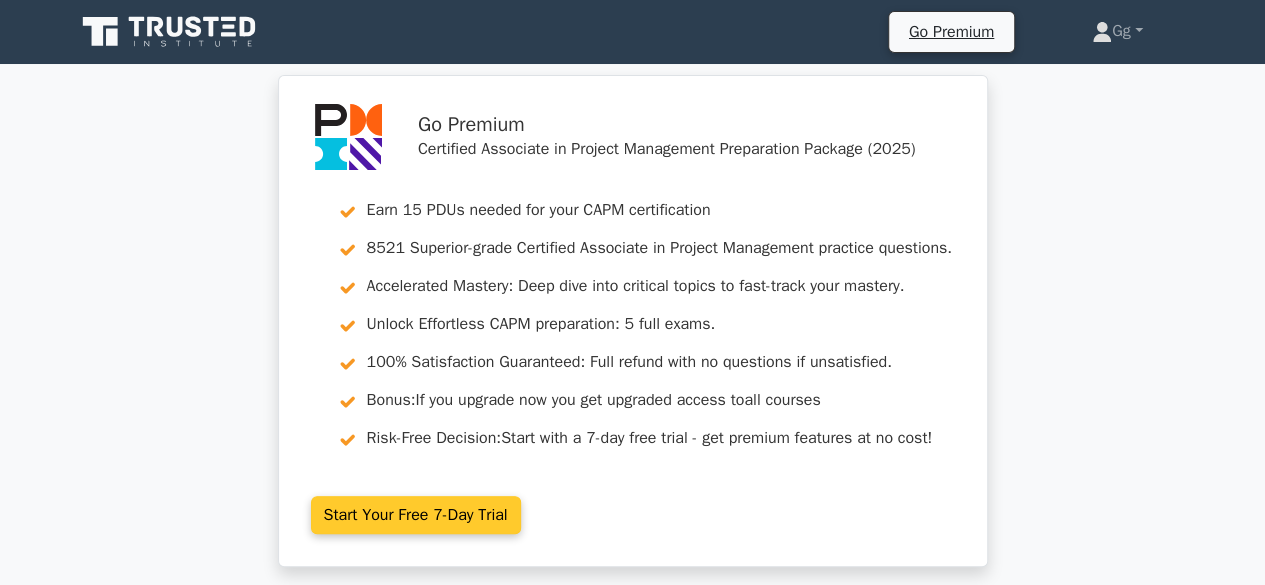 click on "Start Your Free 7-Day Trial" at bounding box center [416, 515] 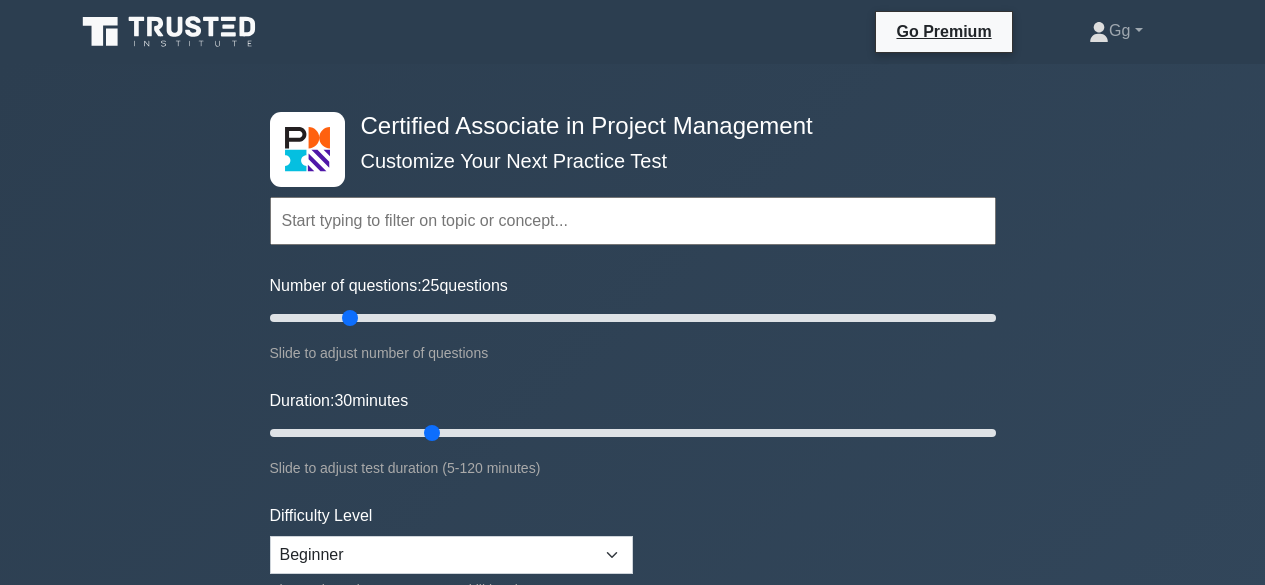 scroll, scrollTop: 0, scrollLeft: 0, axis: both 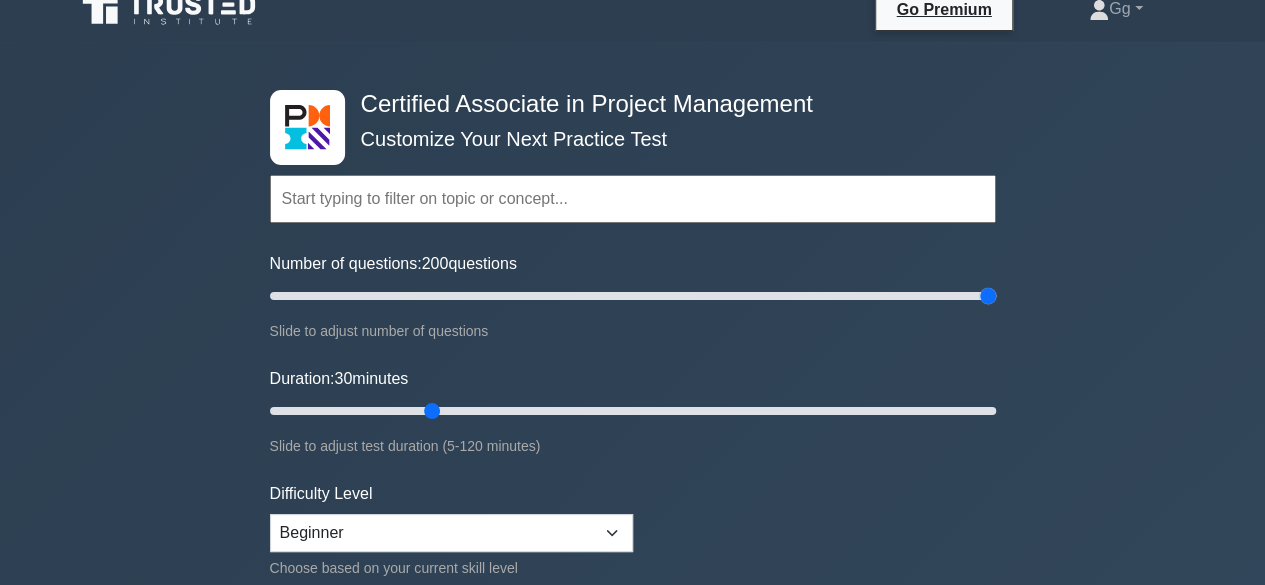drag, startPoint x: 349, startPoint y: 291, endPoint x: 1018, endPoint y: 291, distance: 669 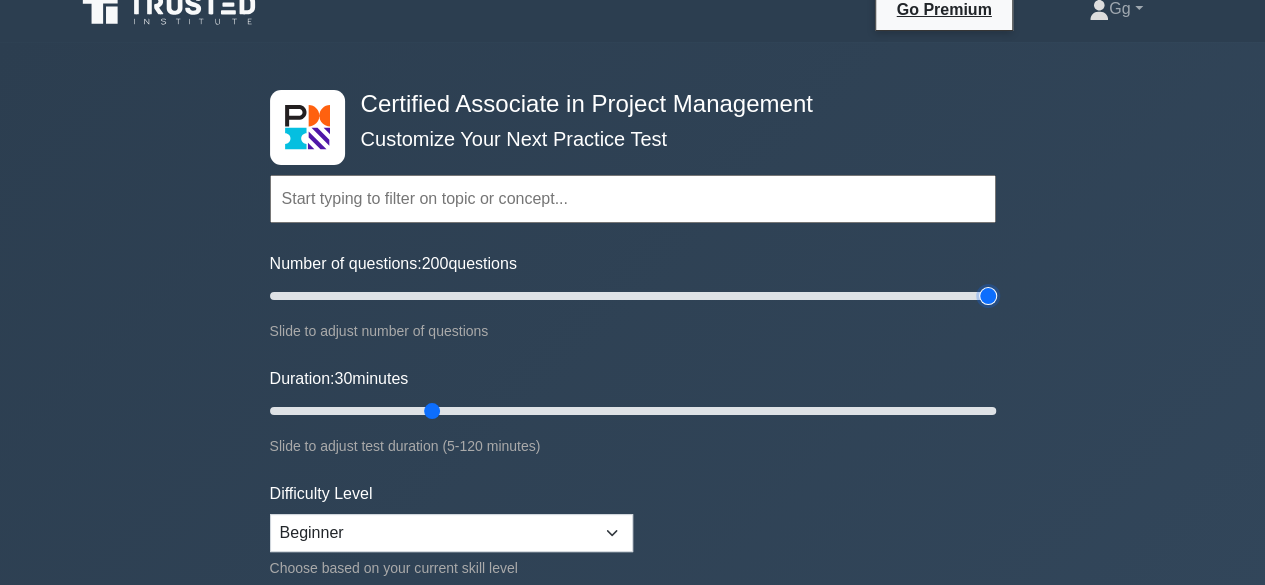 type on "200" 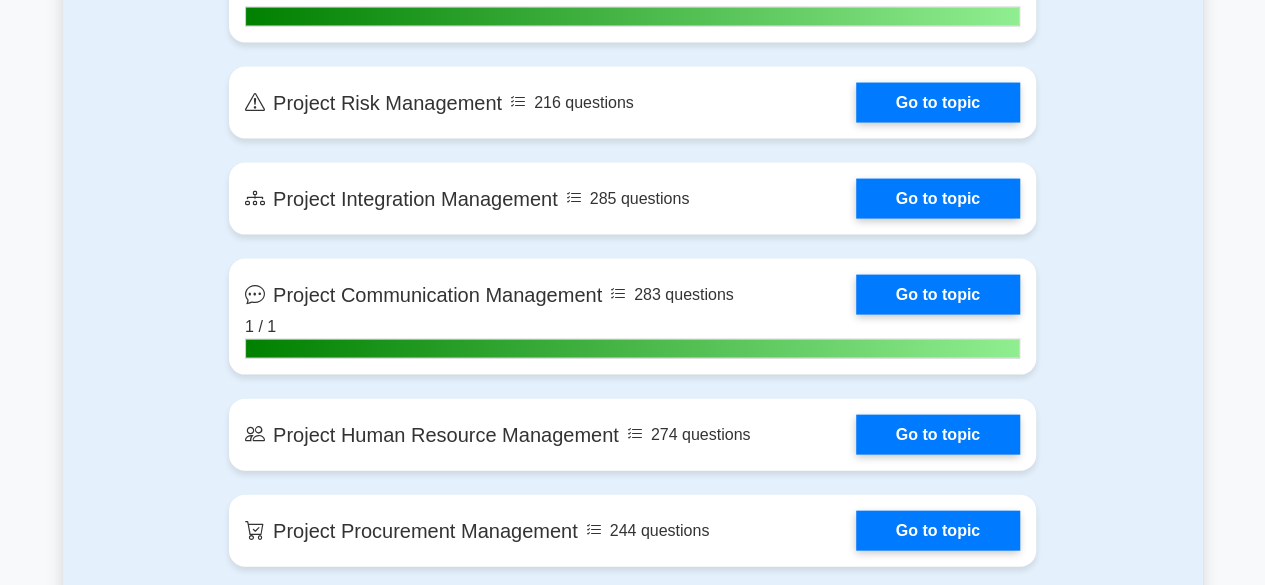 scroll, scrollTop: 2121, scrollLeft: 0, axis: vertical 